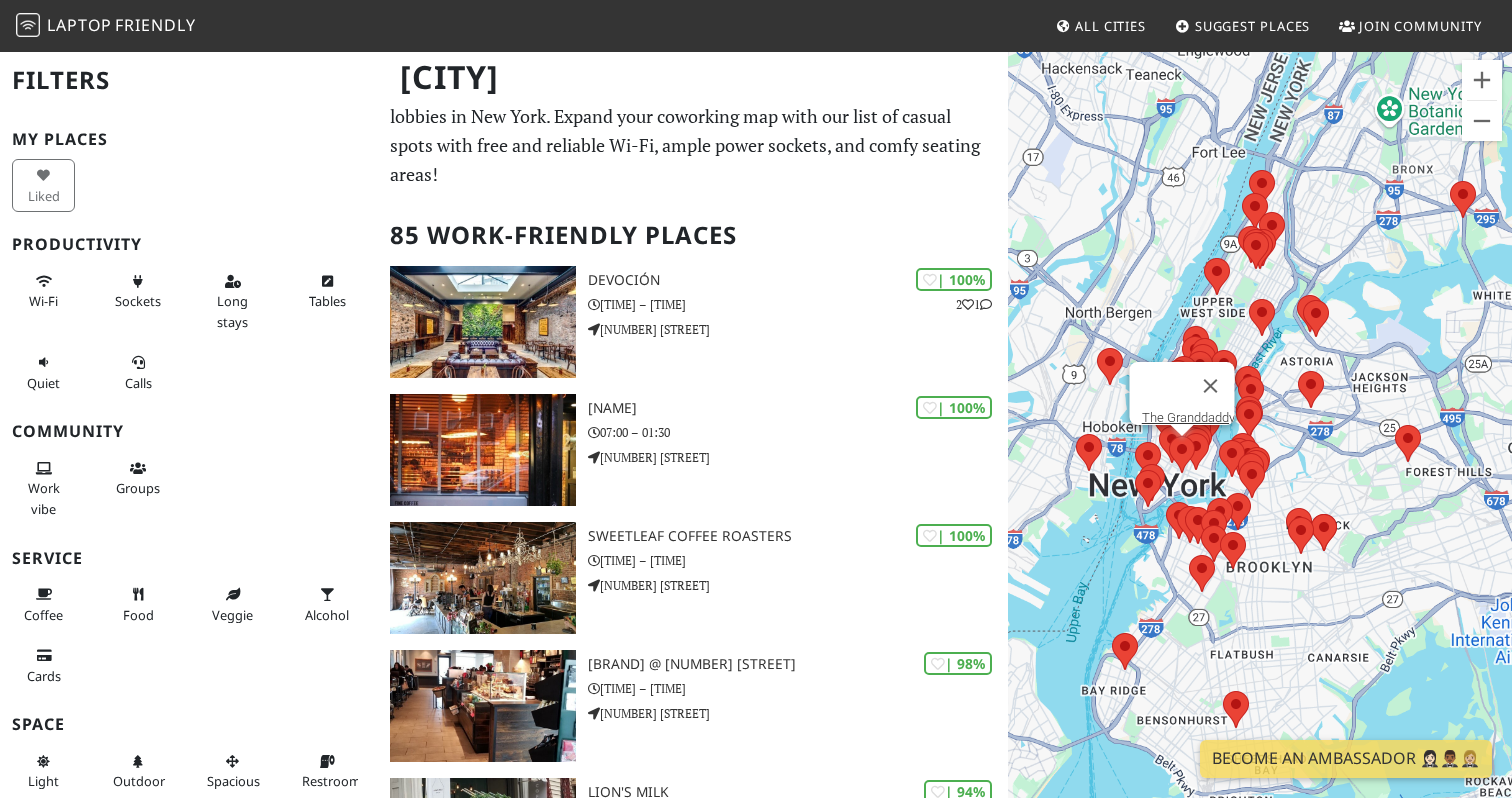 scroll, scrollTop: 0, scrollLeft: 0, axis: both 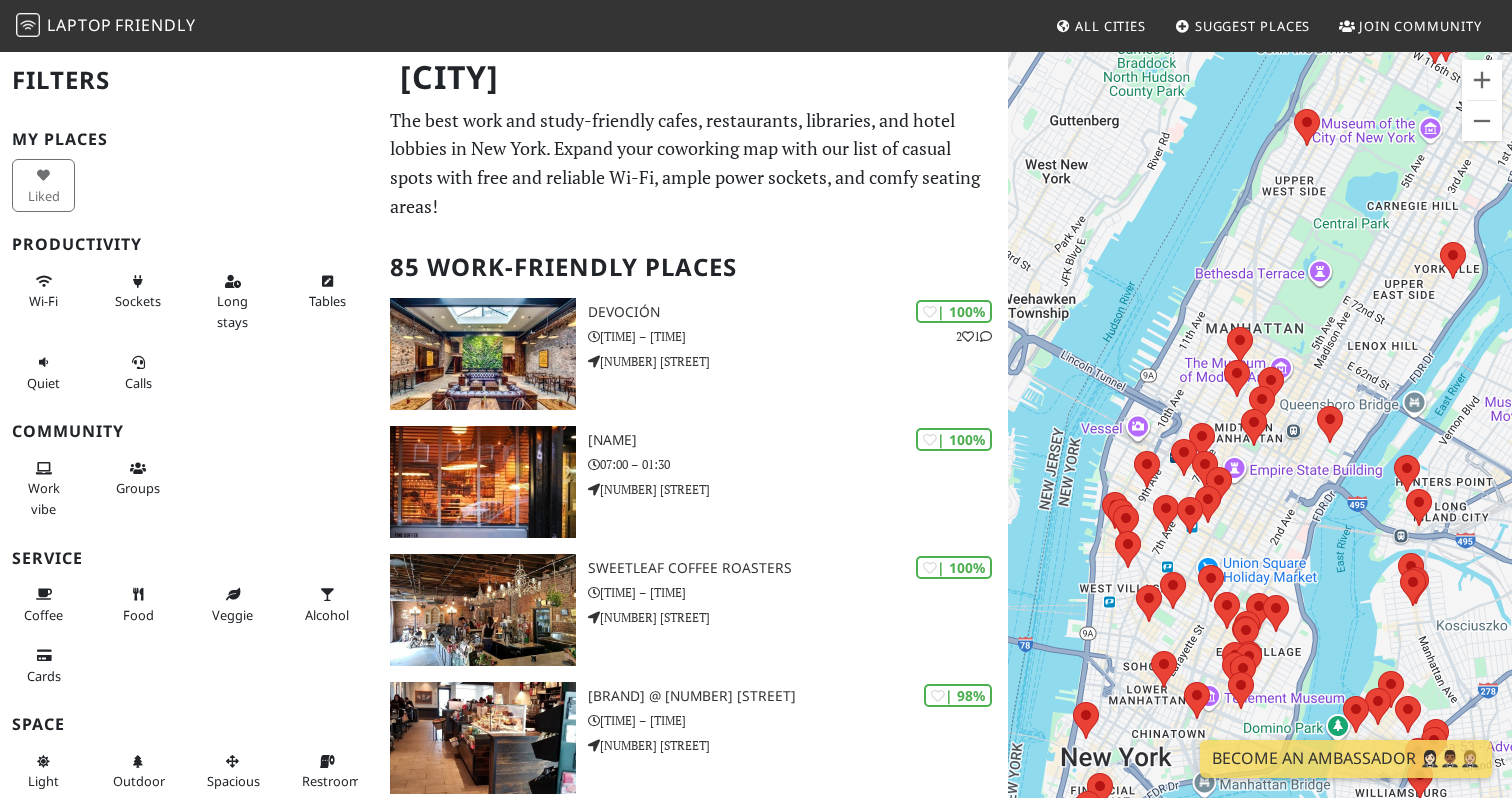 drag, startPoint x: 1210, startPoint y: 409, endPoint x: 1097, endPoint y: 330, distance: 137.87675 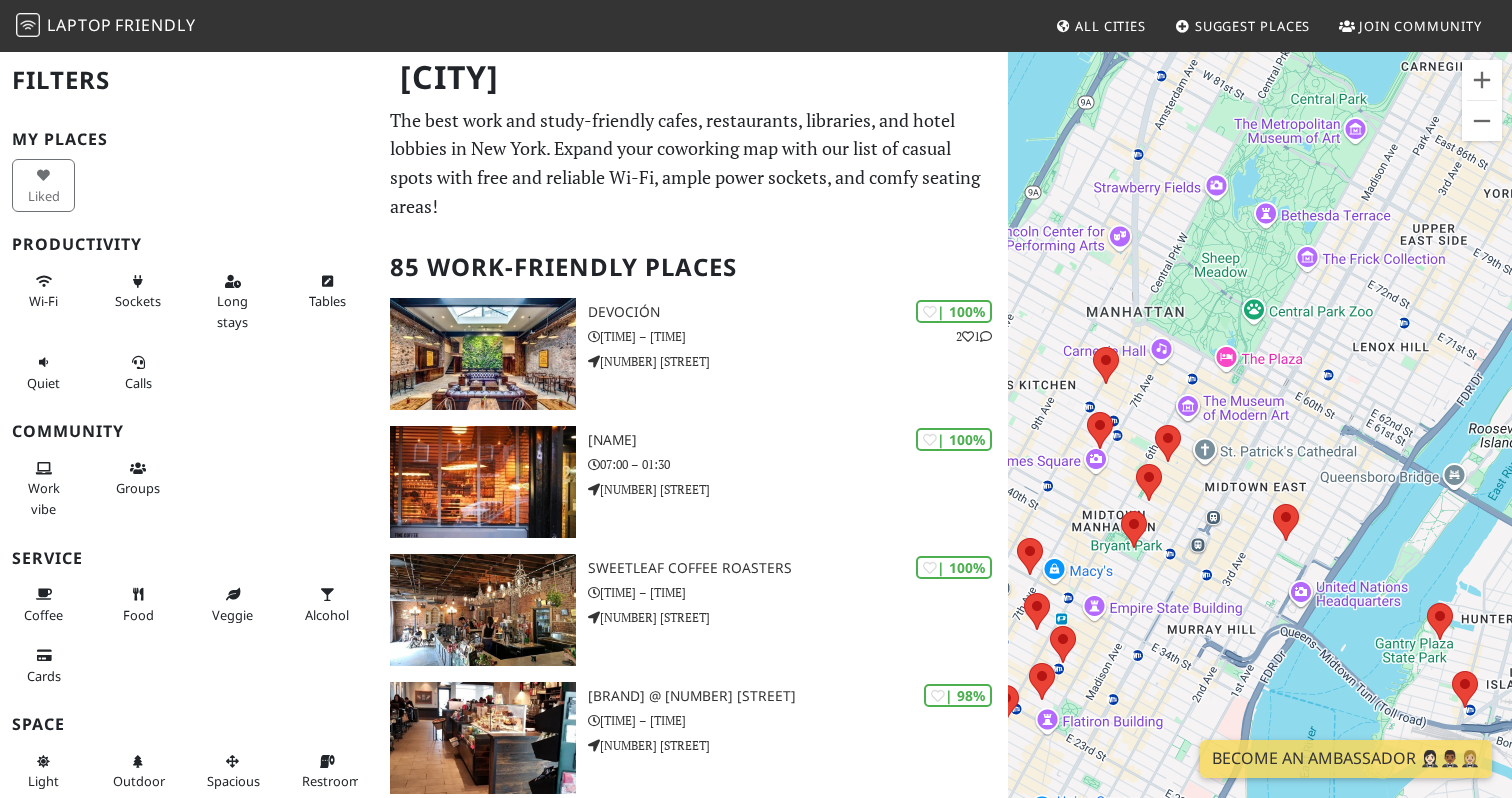 drag, startPoint x: 1407, startPoint y: 339, endPoint x: 1335, endPoint y: 451, distance: 133.14653 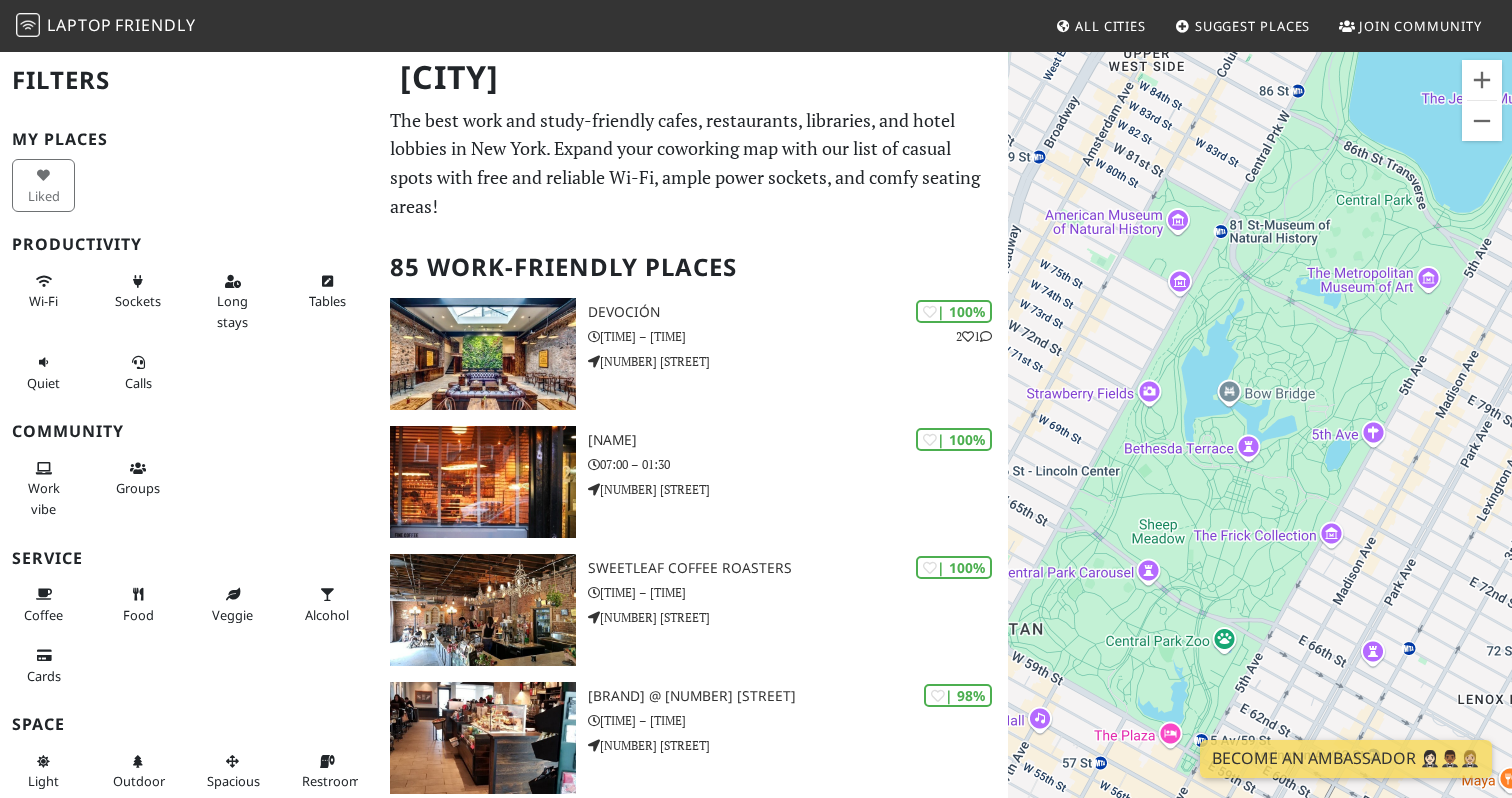 drag, startPoint x: 1348, startPoint y: 251, endPoint x: 1427, endPoint y: 534, distance: 293.81967 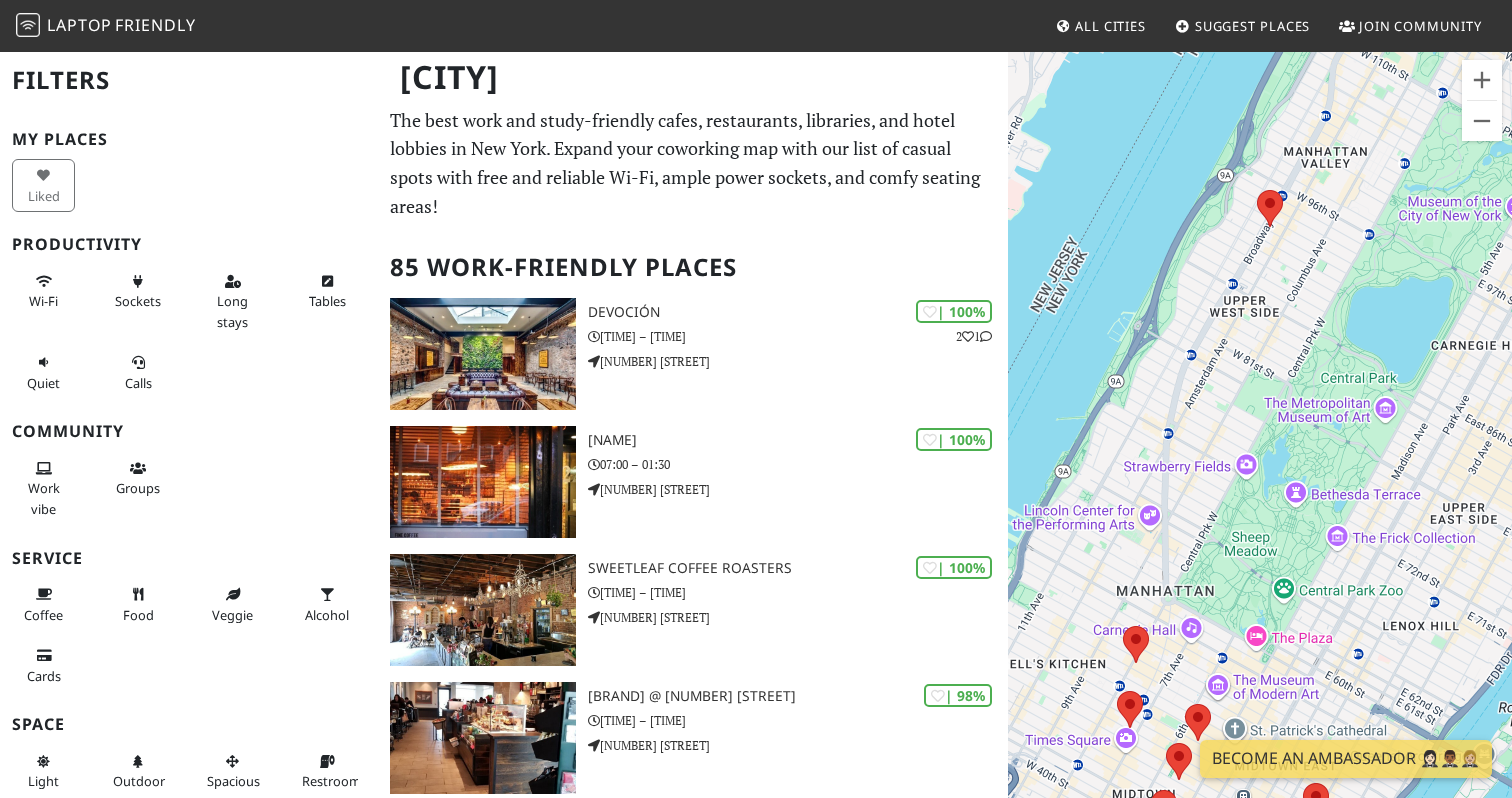 drag, startPoint x: 1392, startPoint y: 438, endPoint x: 1304, endPoint y: 441, distance: 88.051125 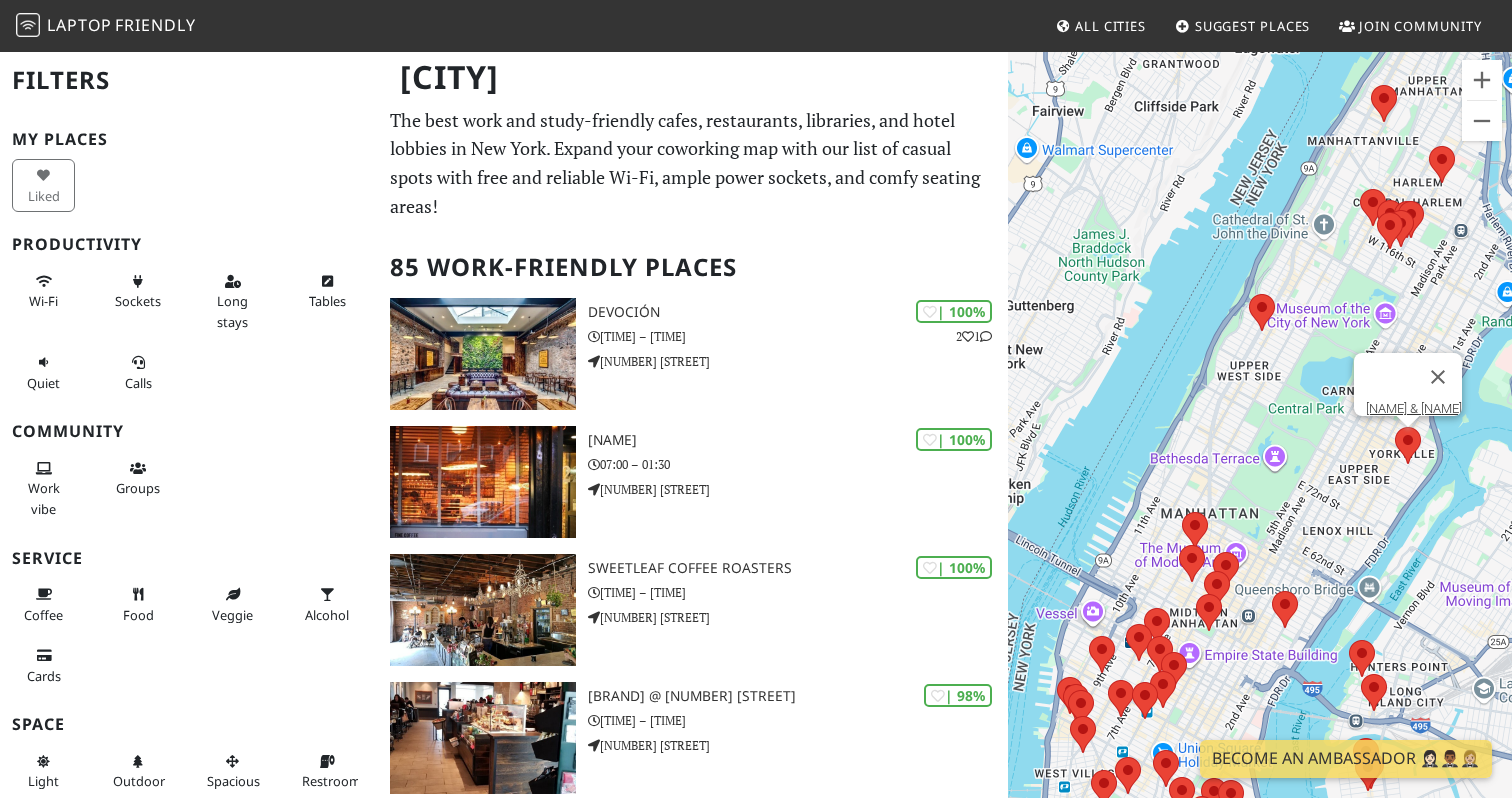 click on "To navigate, press the arrow keys. Black Star Bakery & Cafe" at bounding box center [1260, 449] 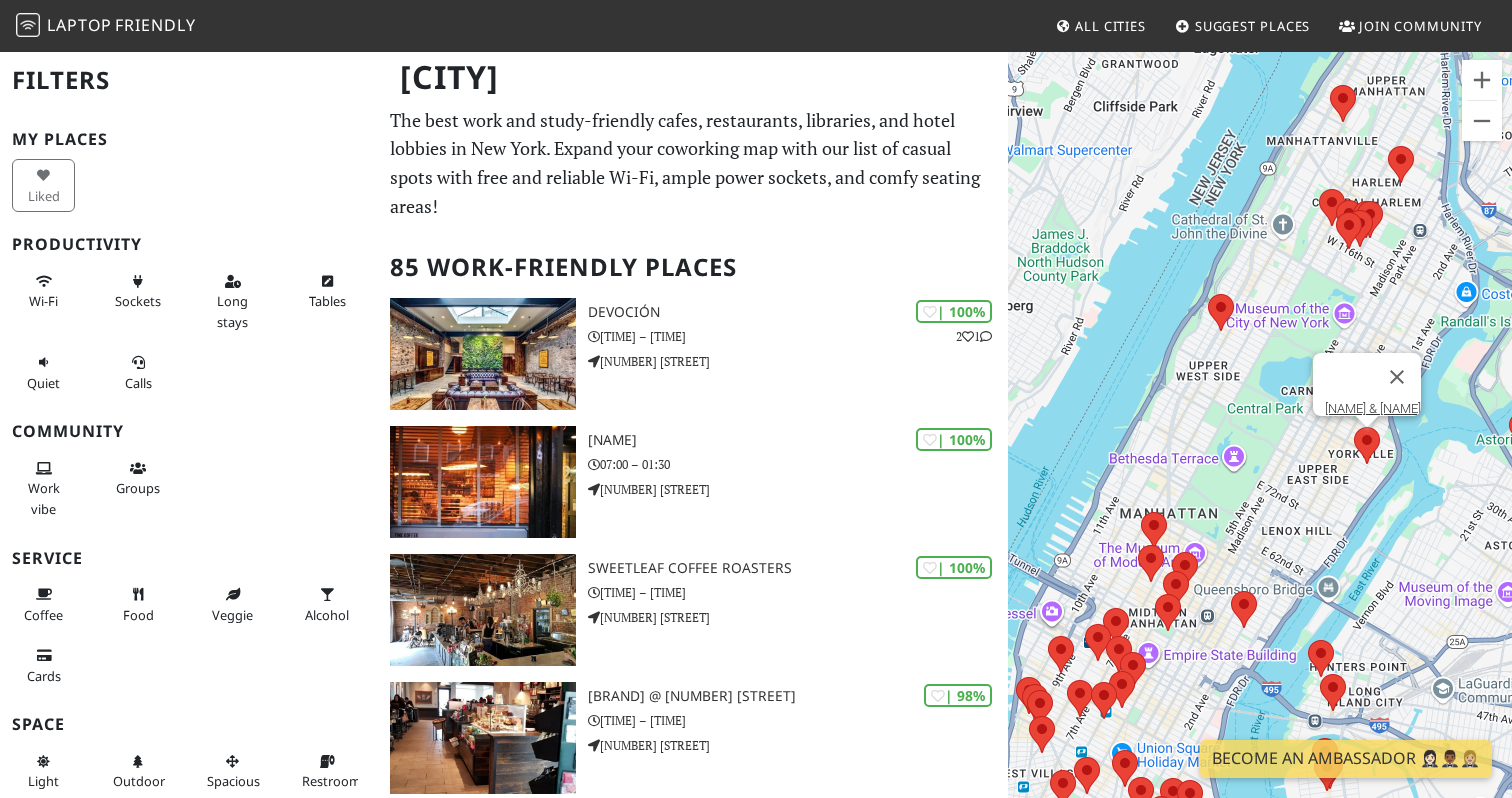 click at bounding box center (1354, 427) 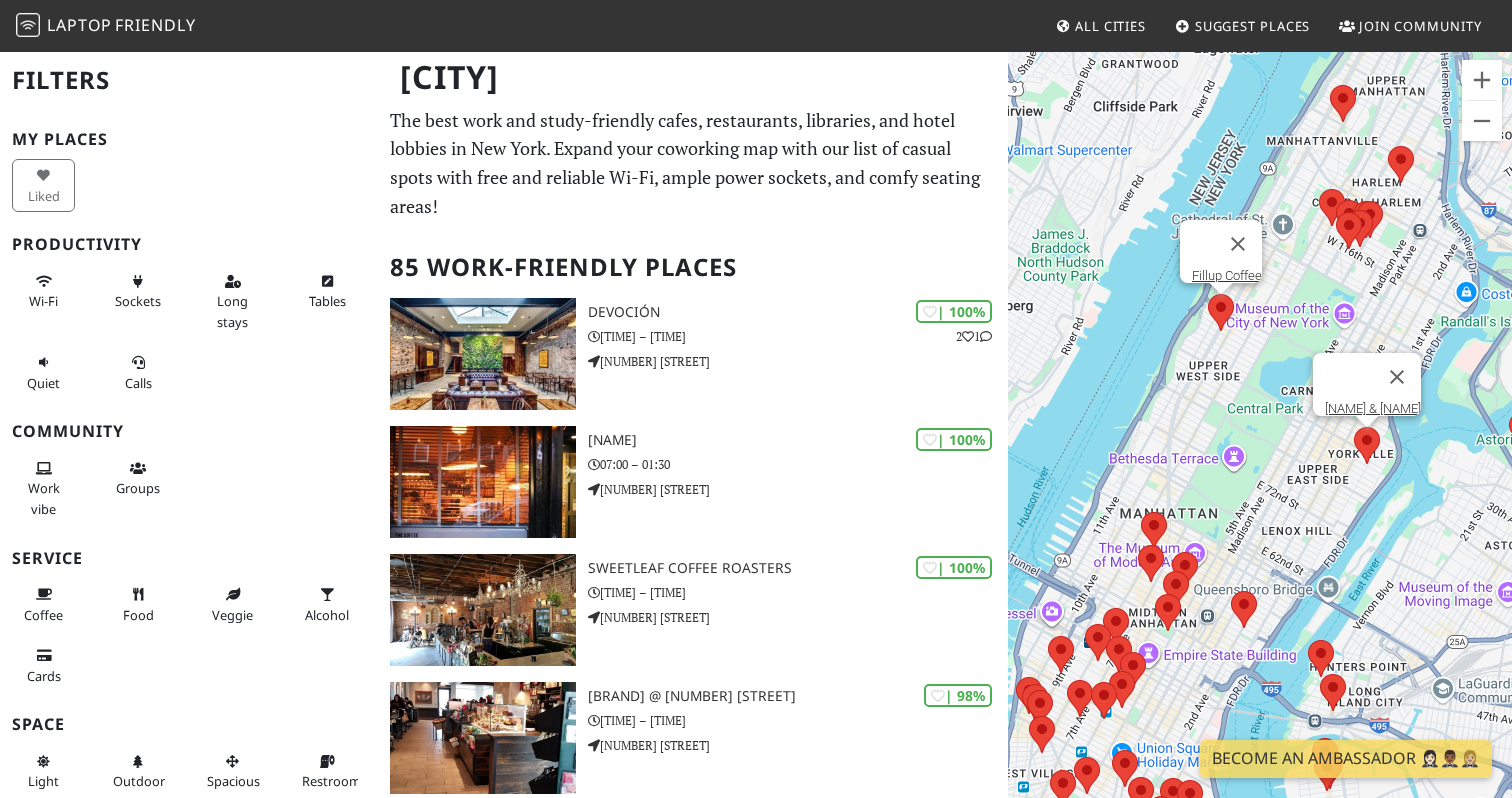 click at bounding box center [1208, 294] 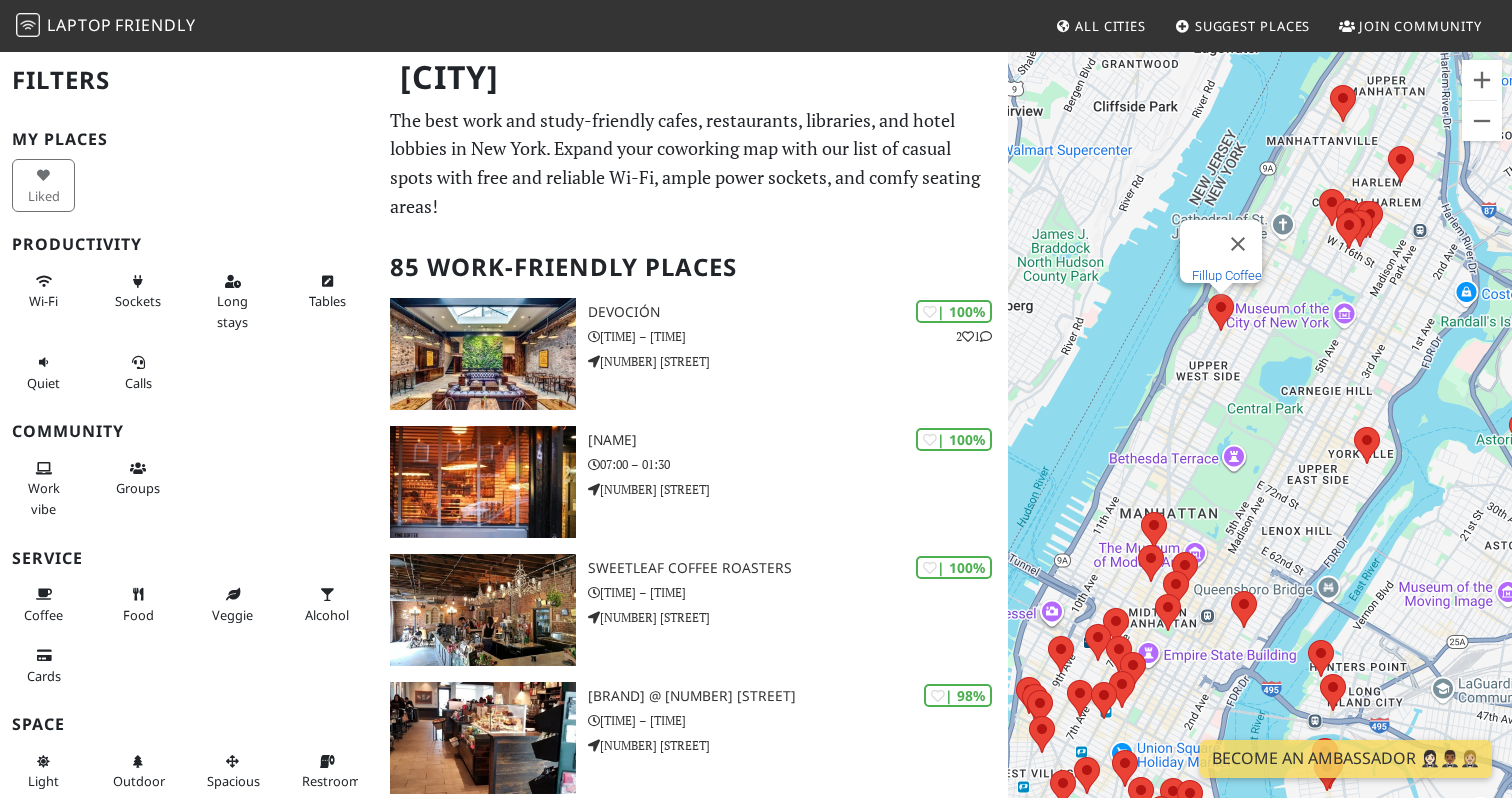click on "Fillup Coffee" at bounding box center [1227, 275] 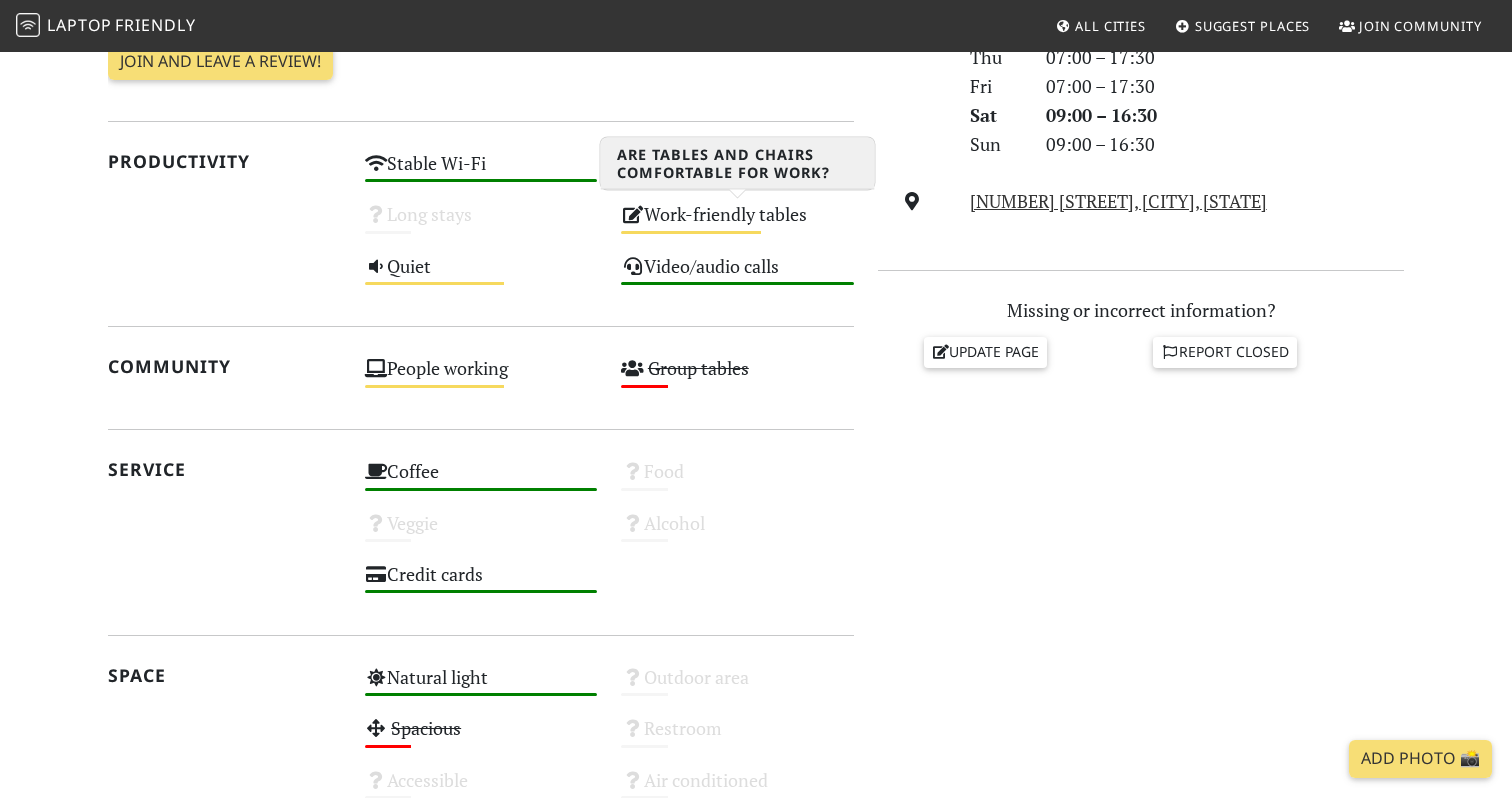 scroll, scrollTop: 681, scrollLeft: 0, axis: vertical 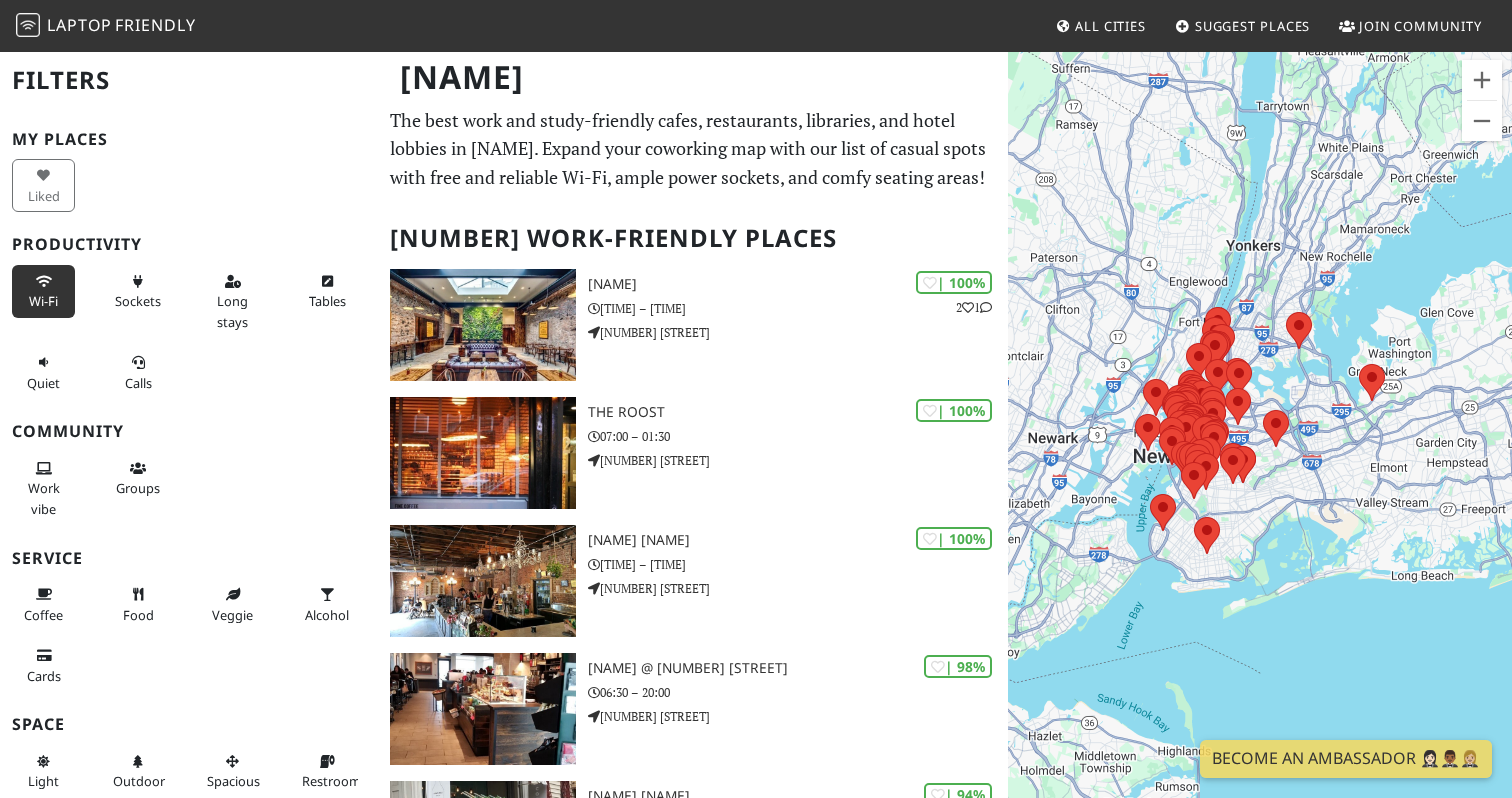 click on "Wi-Fi" at bounding box center (43, 291) 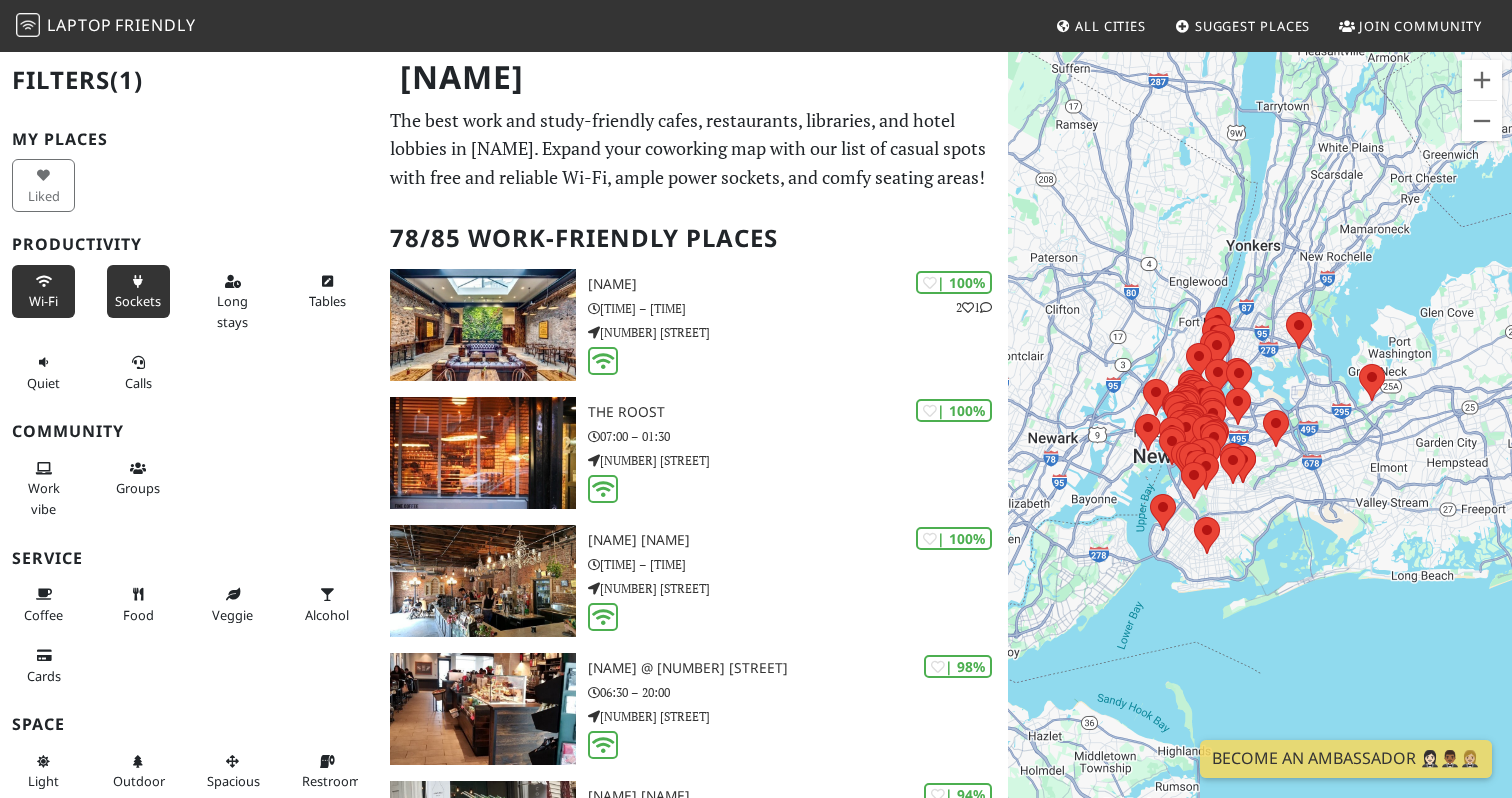 click on "Sockets" at bounding box center (138, 291) 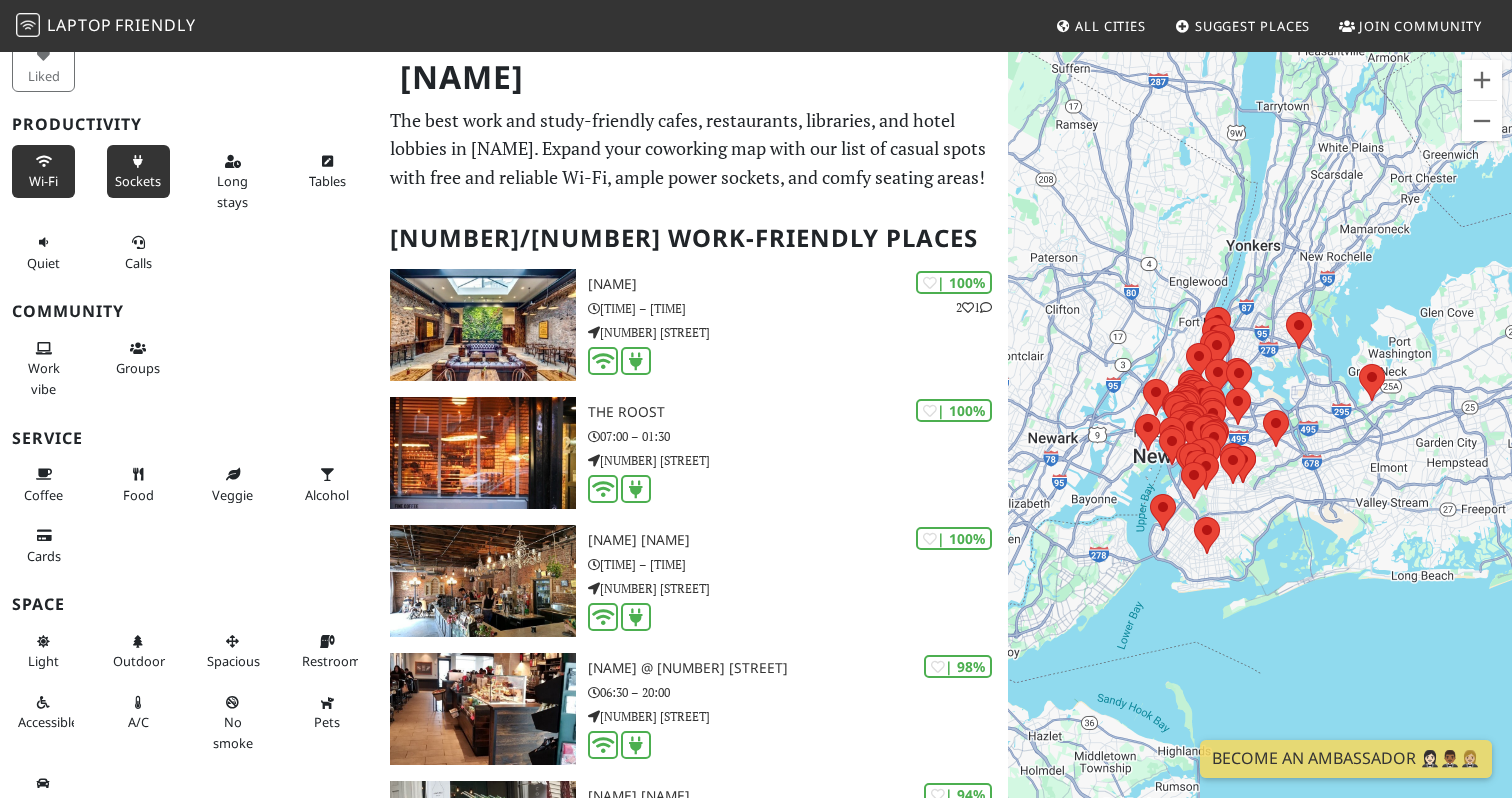 scroll, scrollTop: 146, scrollLeft: 0, axis: vertical 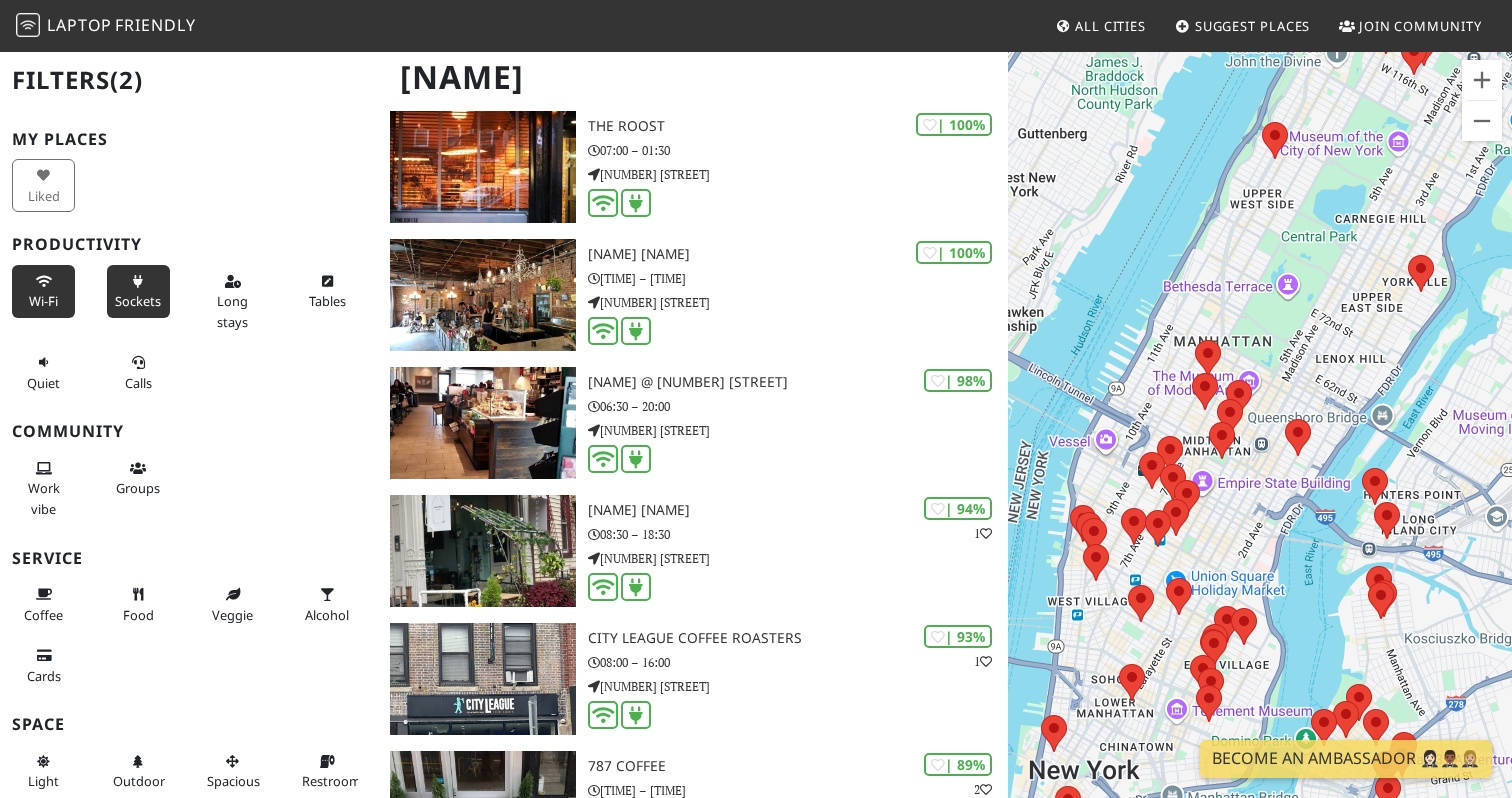 drag, startPoint x: 1345, startPoint y: 472, endPoint x: 1093, endPoint y: 302, distance: 303.98026 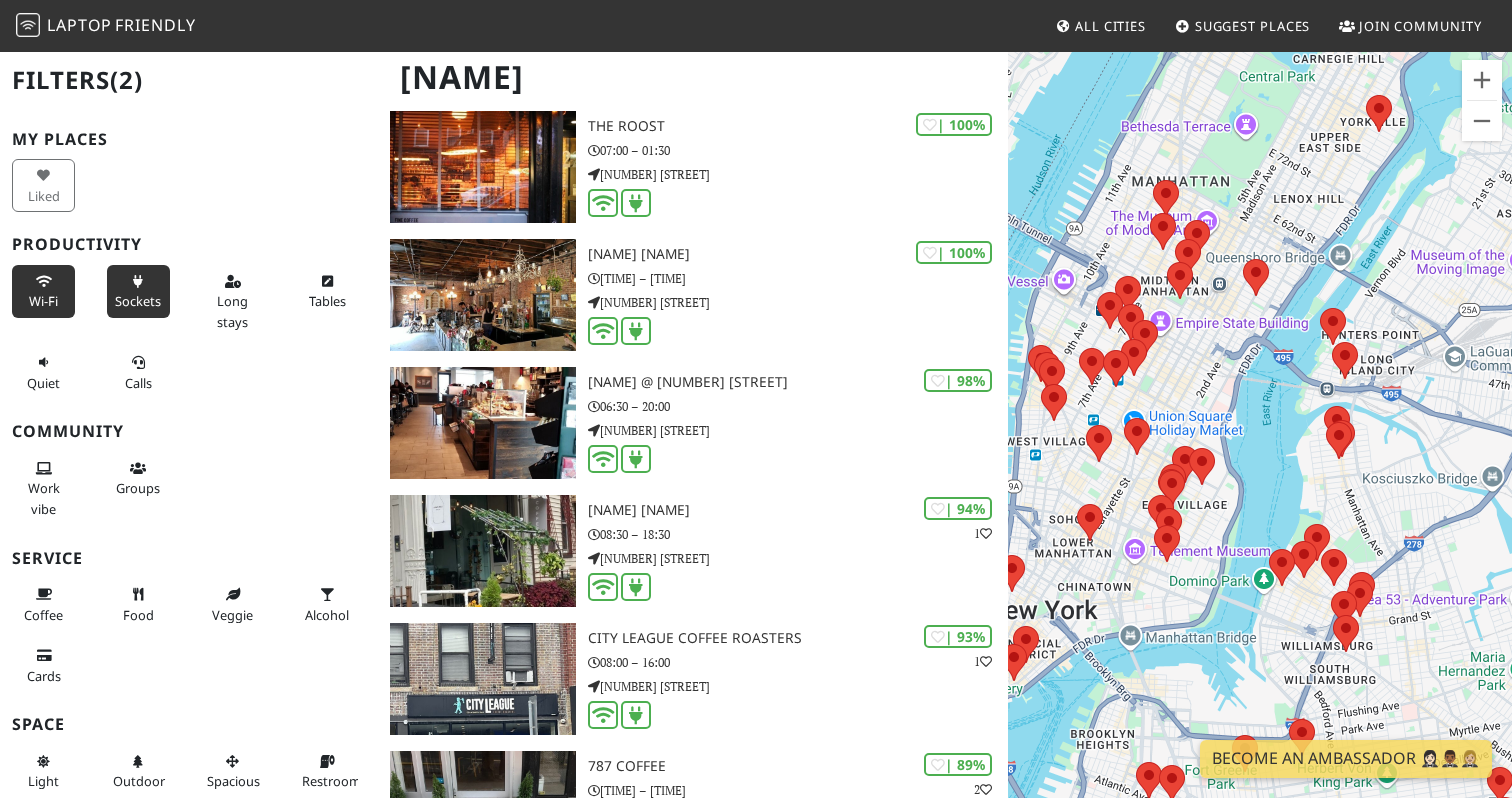 drag, startPoint x: 1171, startPoint y: 377, endPoint x: 1128, endPoint y: 219, distance: 163.74675 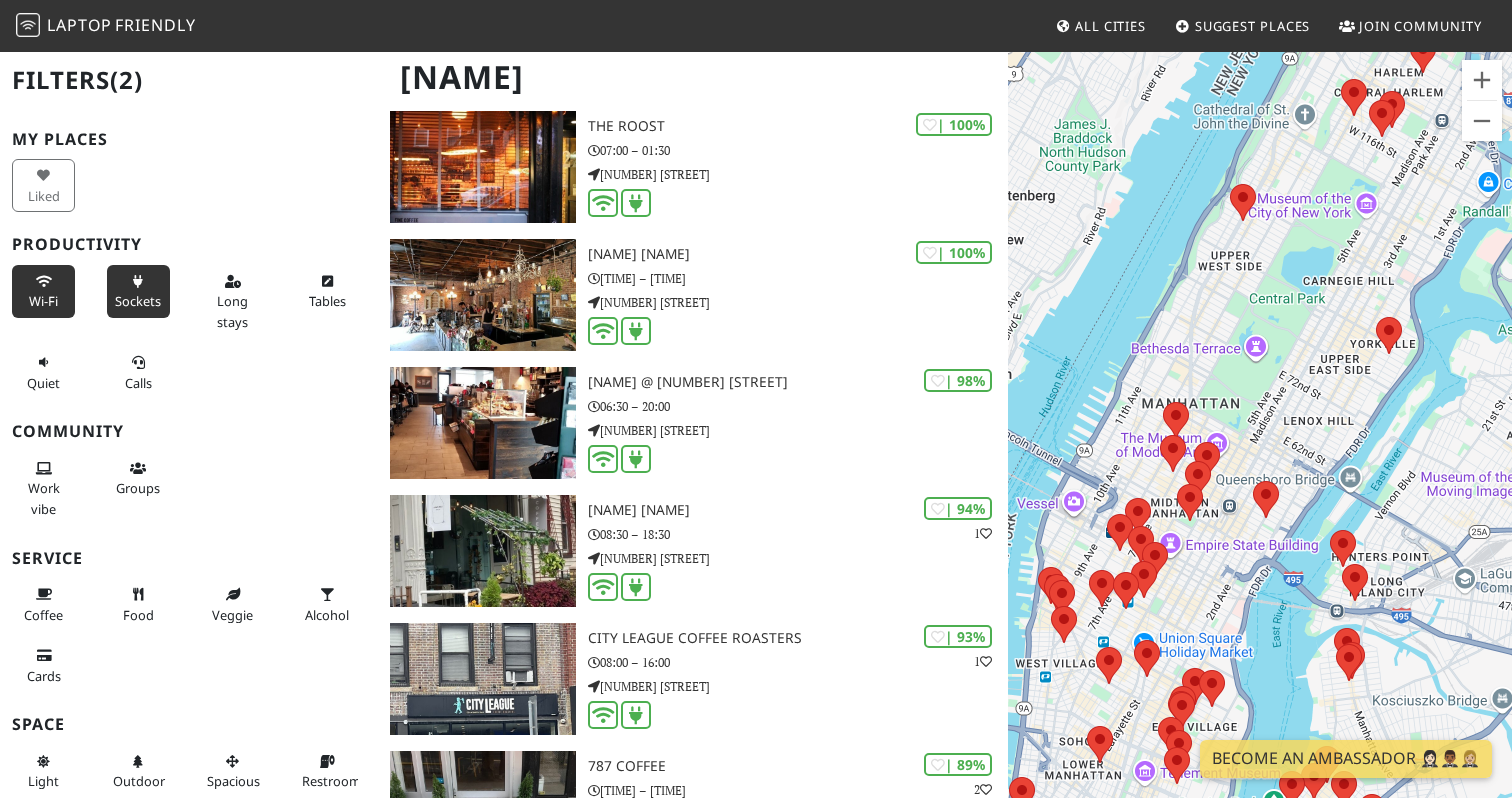 drag, startPoint x: 1228, startPoint y: 261, endPoint x: 1247, endPoint y: 497, distance: 236.7636 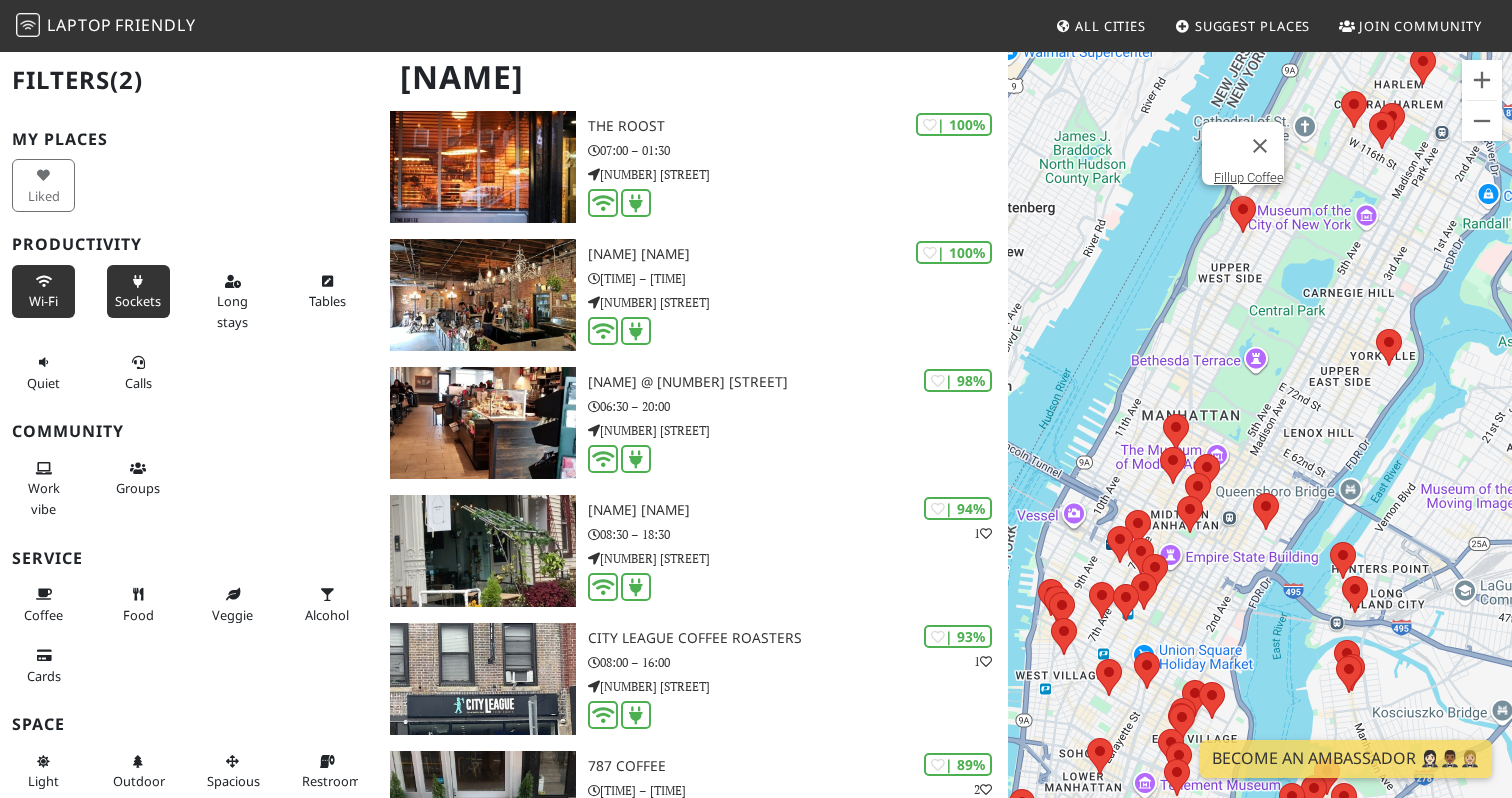 click at bounding box center [1230, 196] 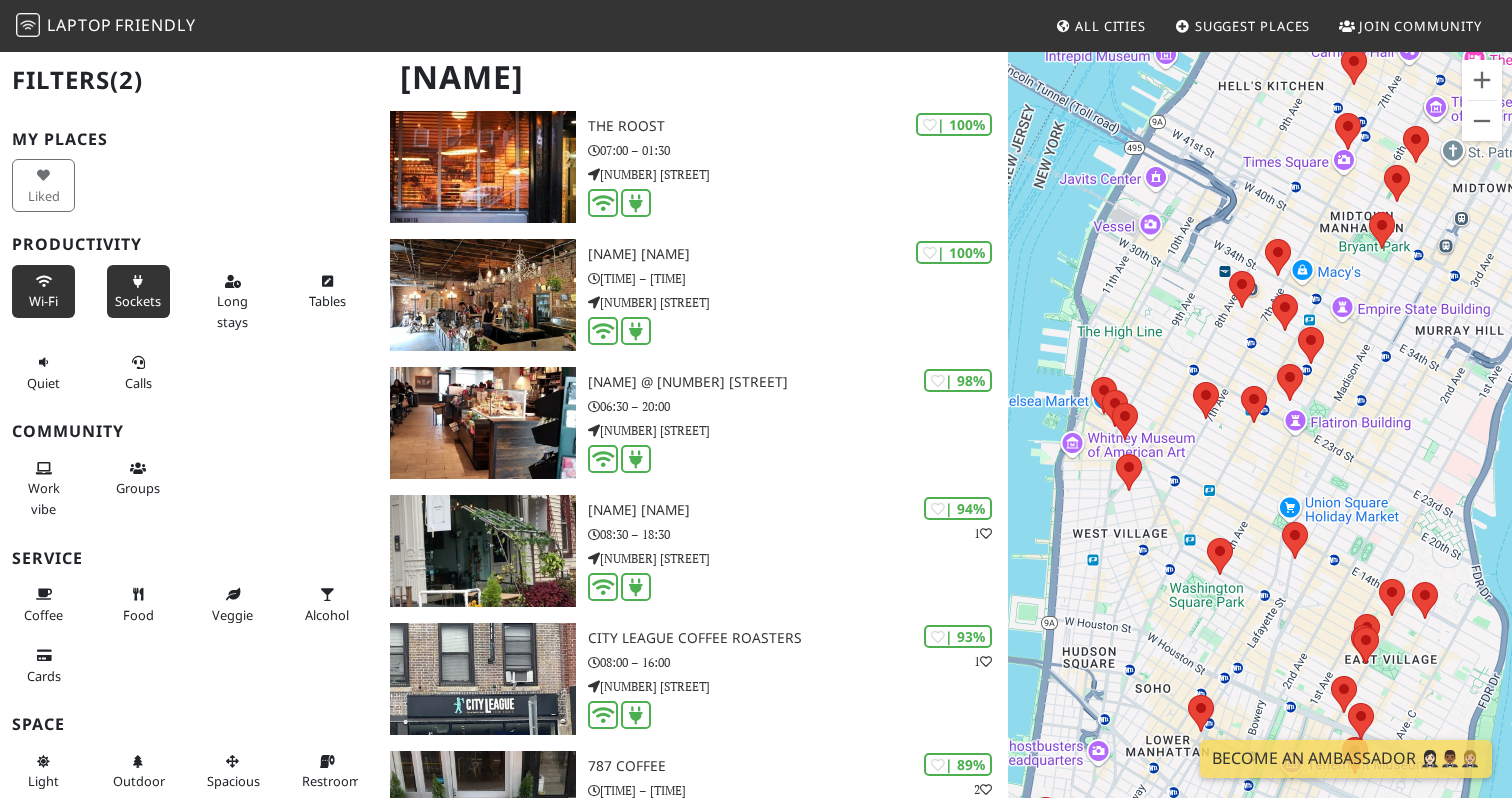 drag, startPoint x: 1246, startPoint y: 616, endPoint x: 1337, endPoint y: 309, distance: 320.20306 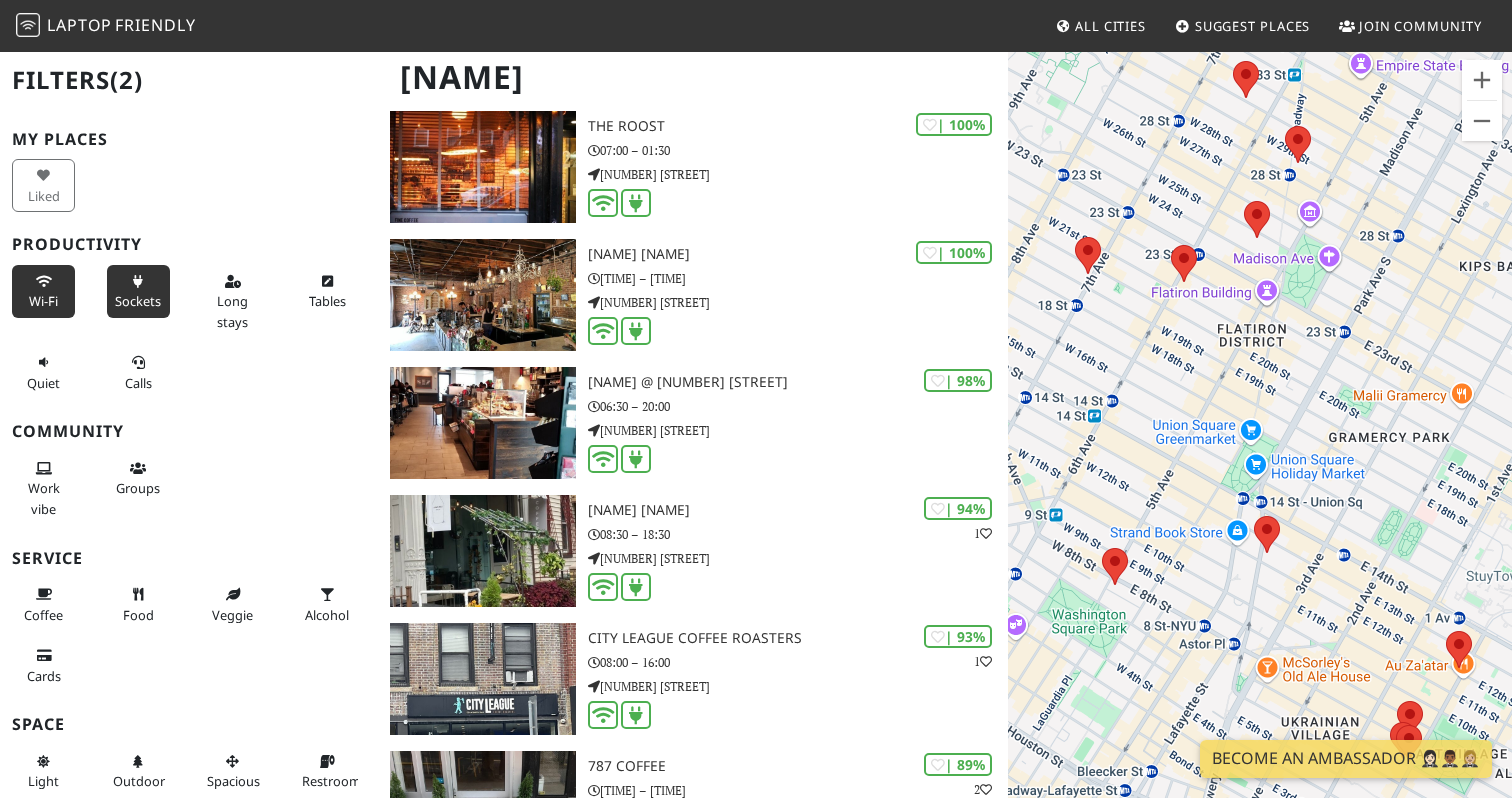 drag, startPoint x: 1342, startPoint y: 569, endPoint x: 1335, endPoint y: 241, distance: 328.07468 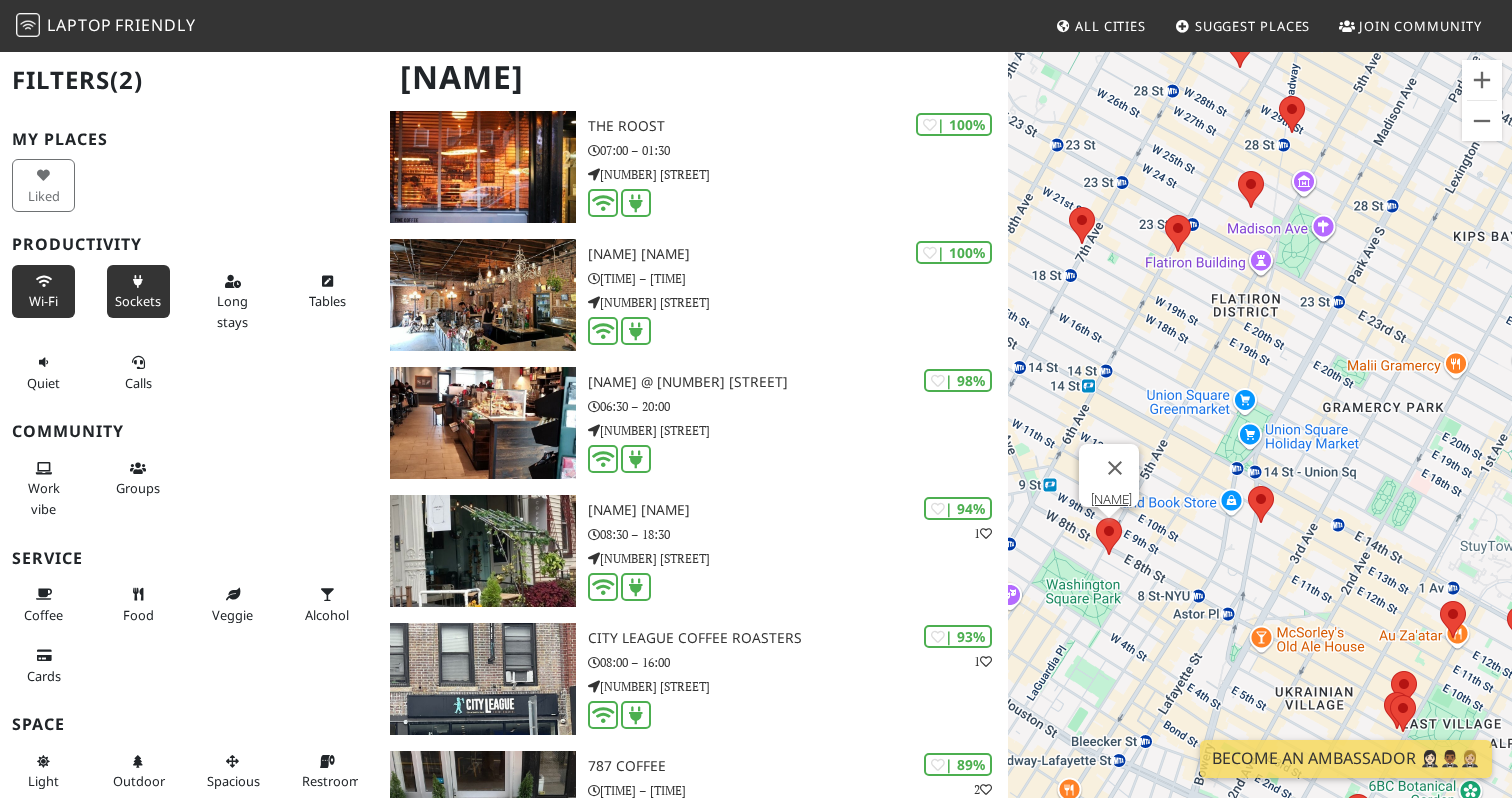 click at bounding box center [1096, 518] 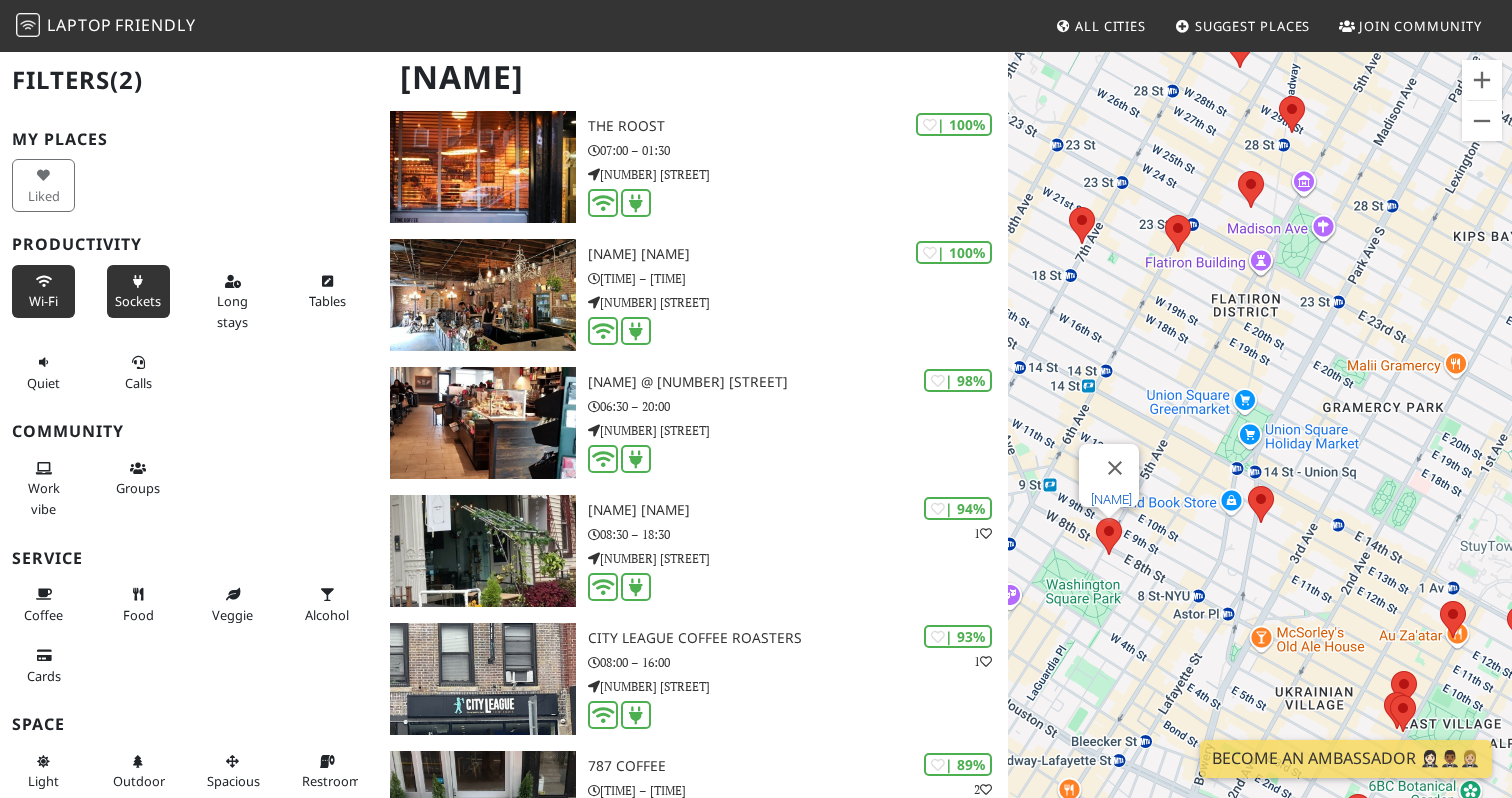 click on "[NAME]" at bounding box center (1111, 499) 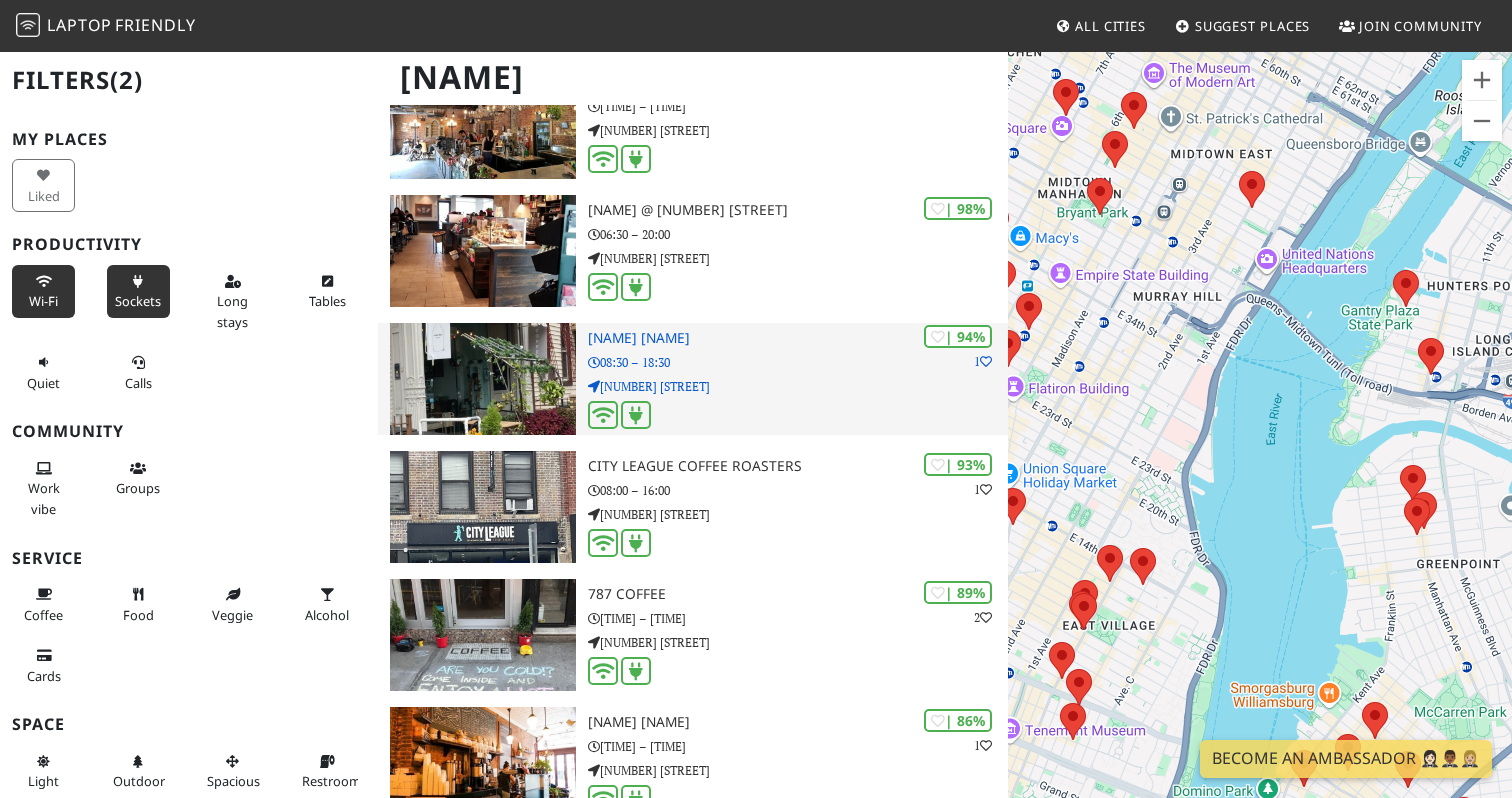 scroll, scrollTop: 473, scrollLeft: 0, axis: vertical 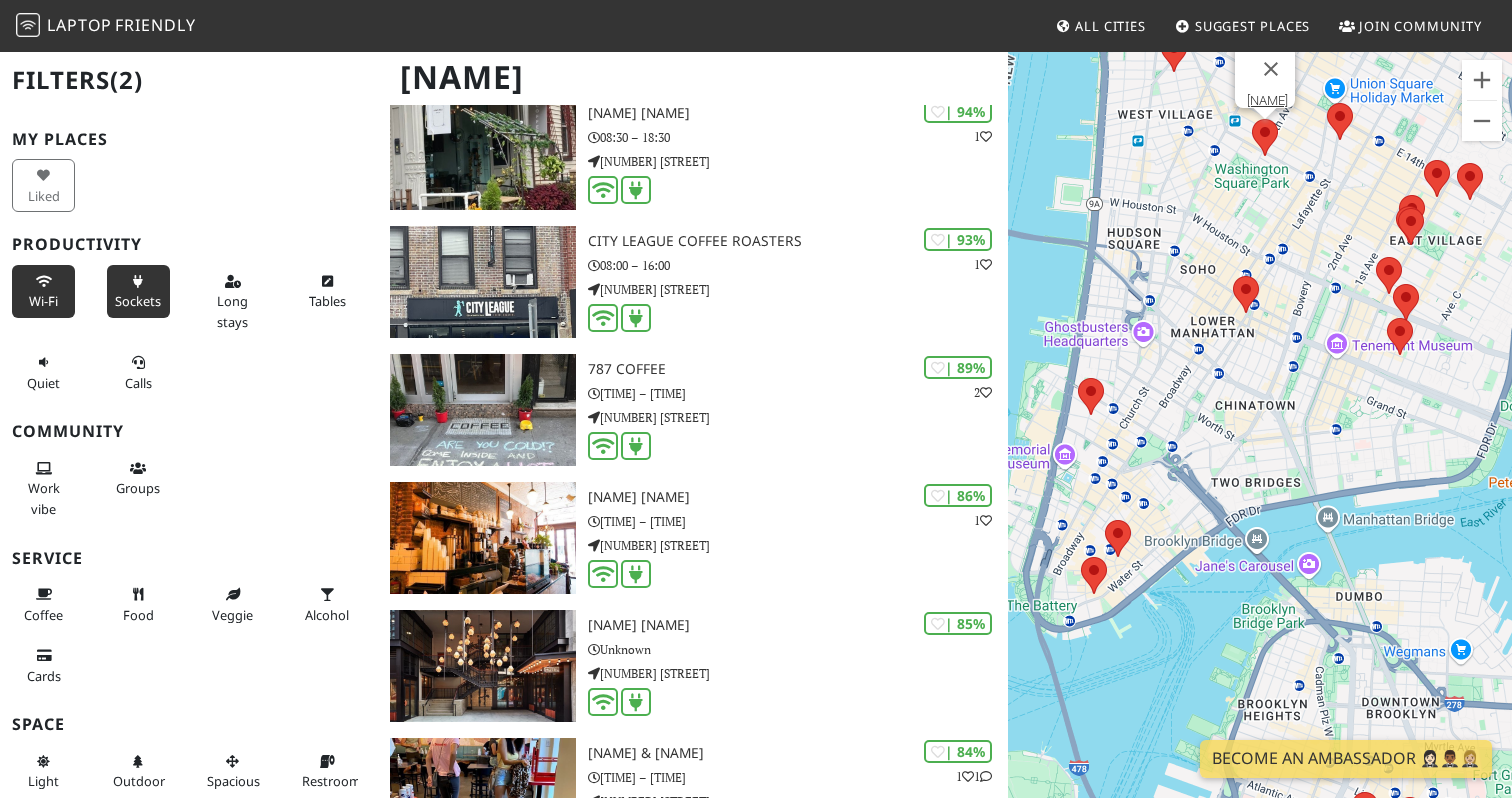 drag, startPoint x: 1267, startPoint y: 236, endPoint x: 1170, endPoint y: 676, distance: 450.5652 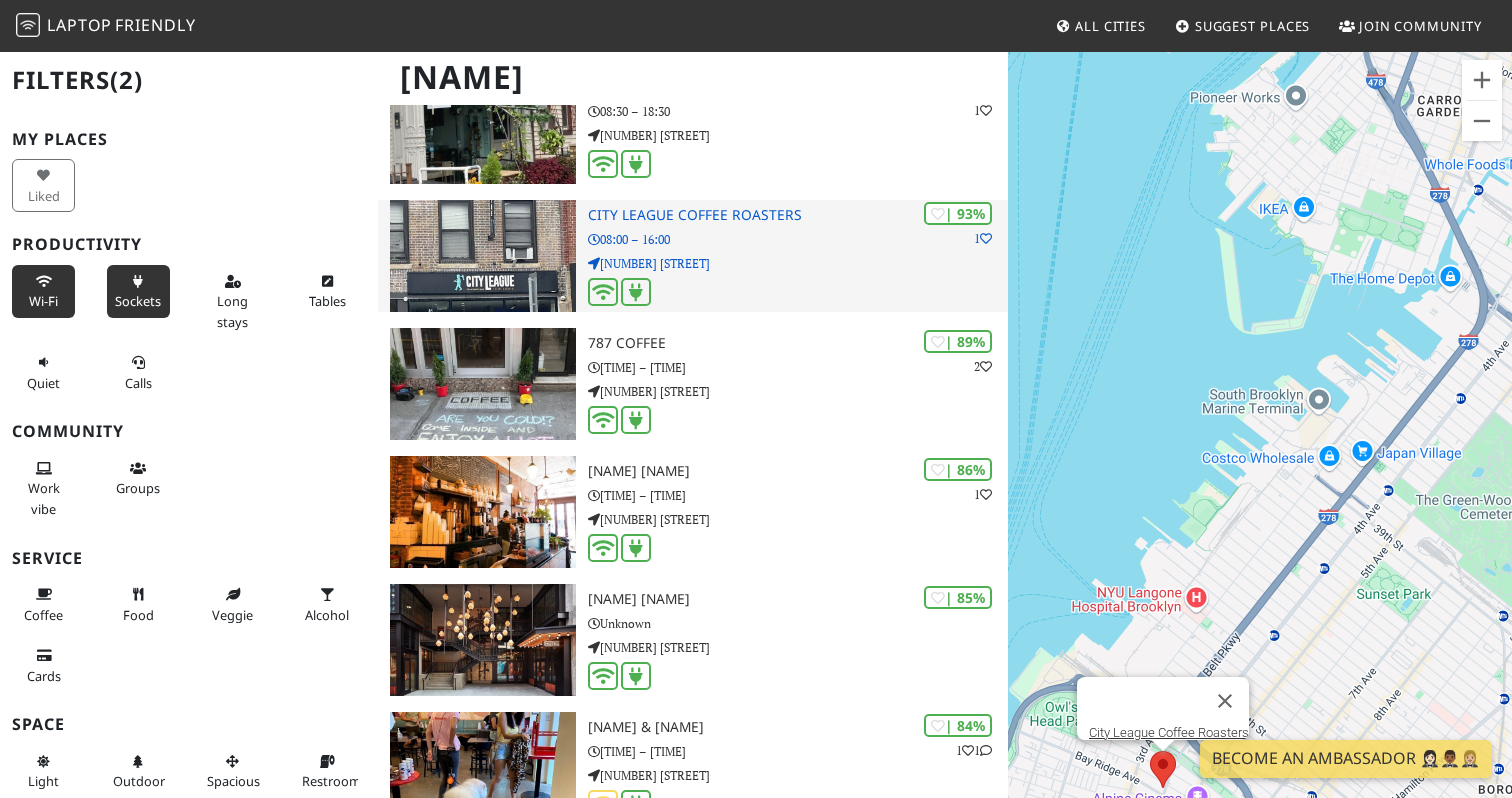 scroll, scrollTop: 671, scrollLeft: 0, axis: vertical 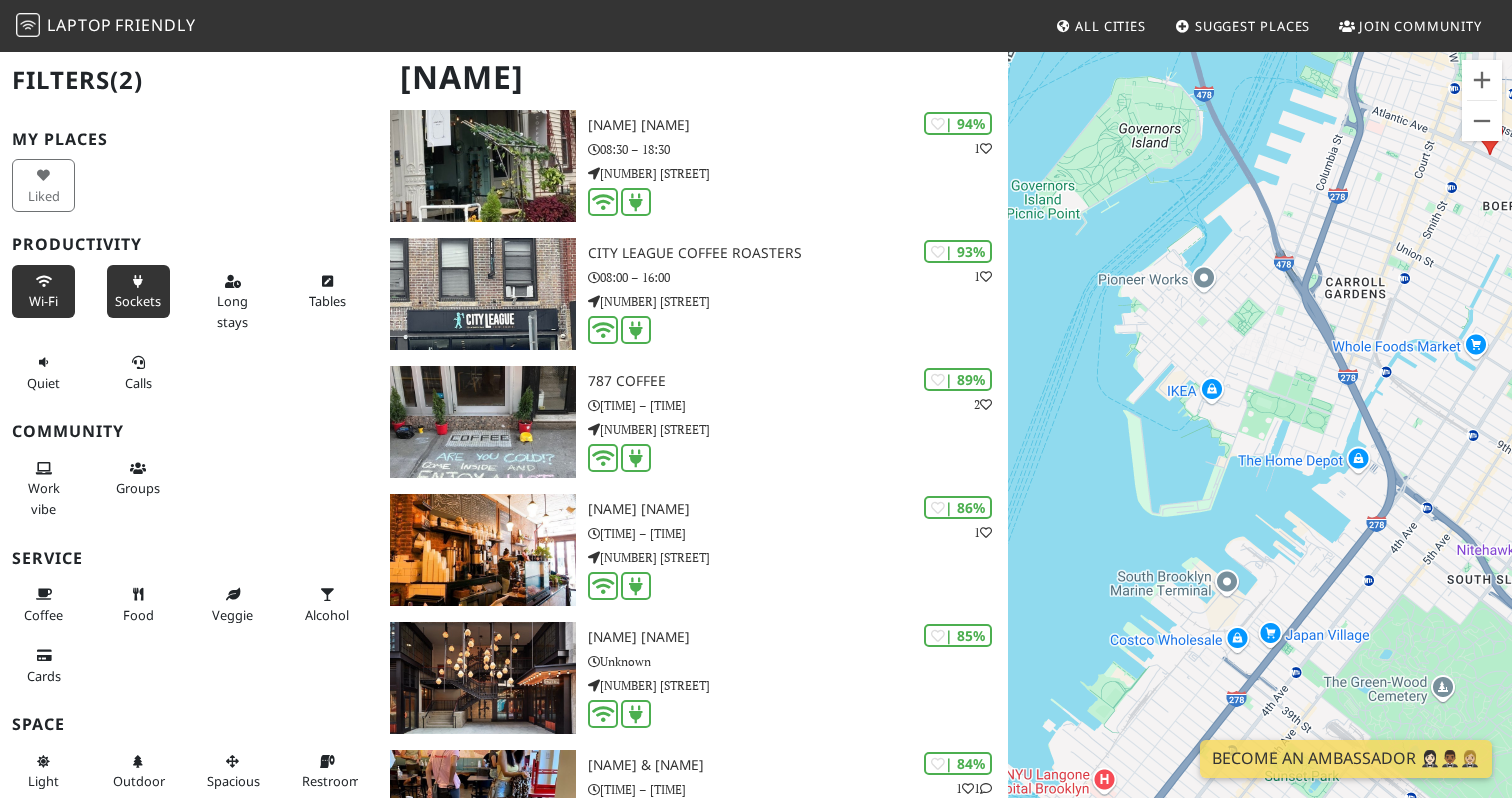 drag, startPoint x: 1275, startPoint y: 285, endPoint x: 1156, endPoint y: 492, distance: 238.76767 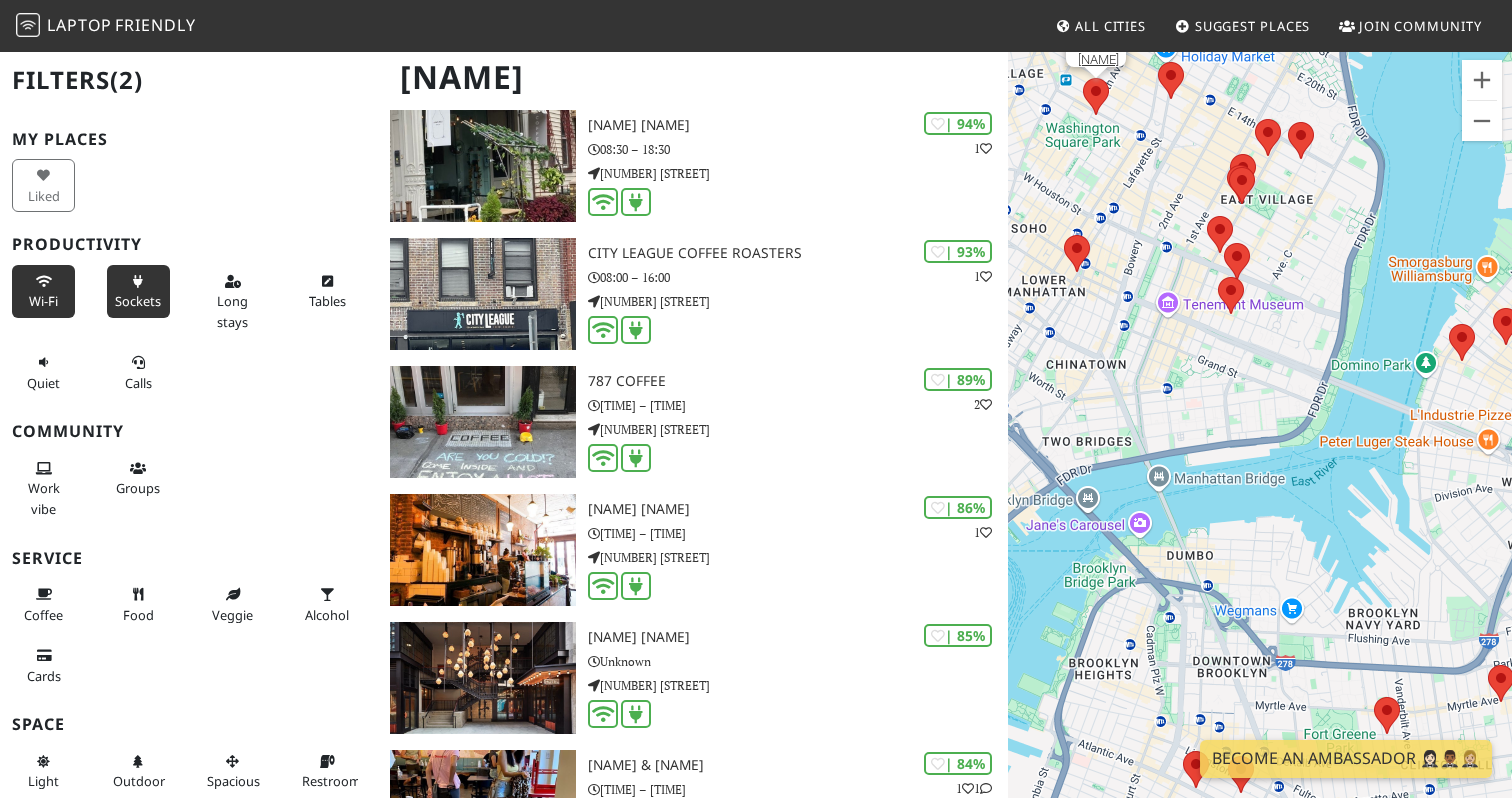 drag, startPoint x: 1215, startPoint y: 353, endPoint x: 1285, endPoint y: 553, distance: 211.8962 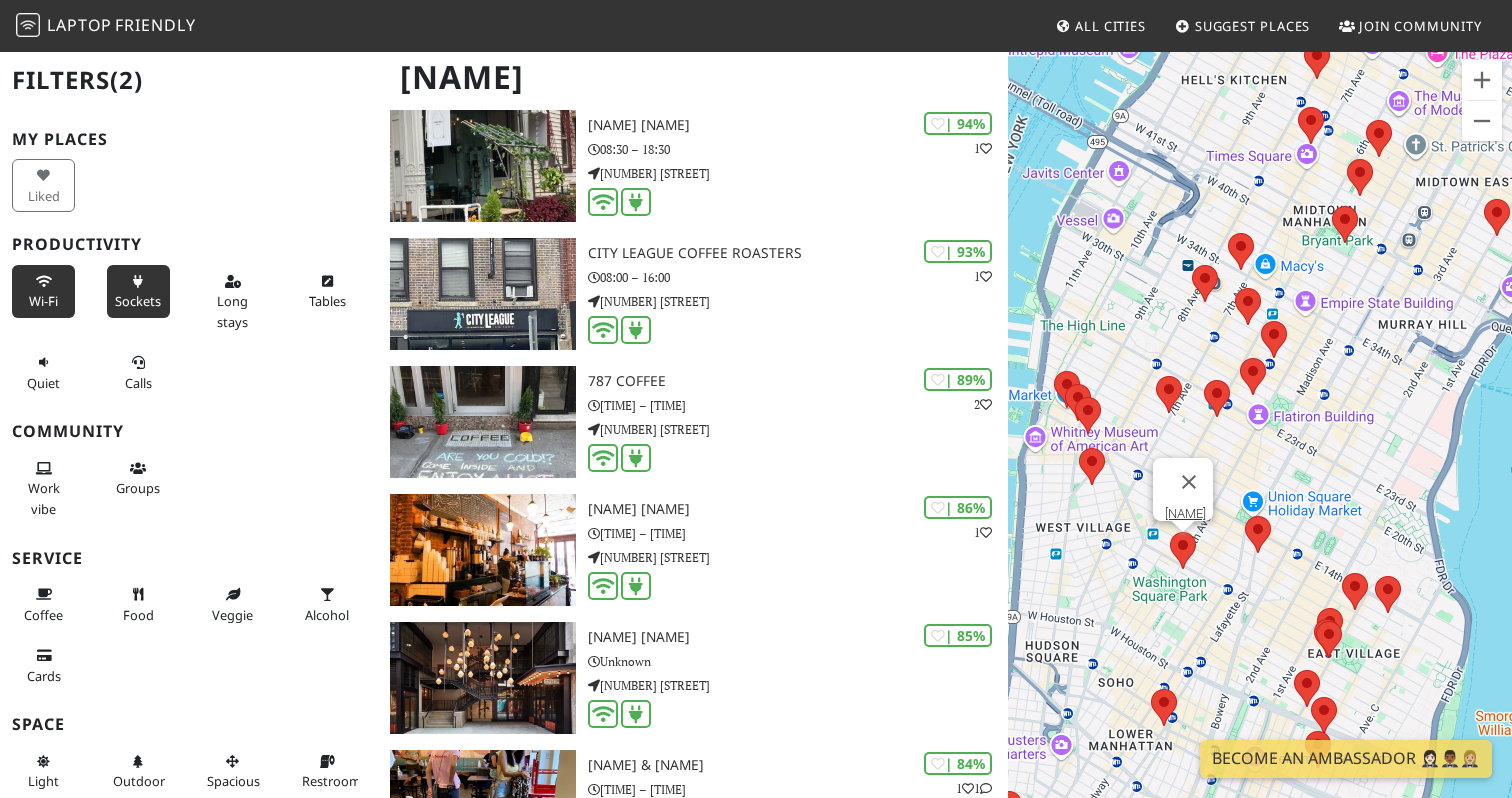 drag, startPoint x: 1336, startPoint y: 330, endPoint x: 1256, endPoint y: 408, distance: 111.73182 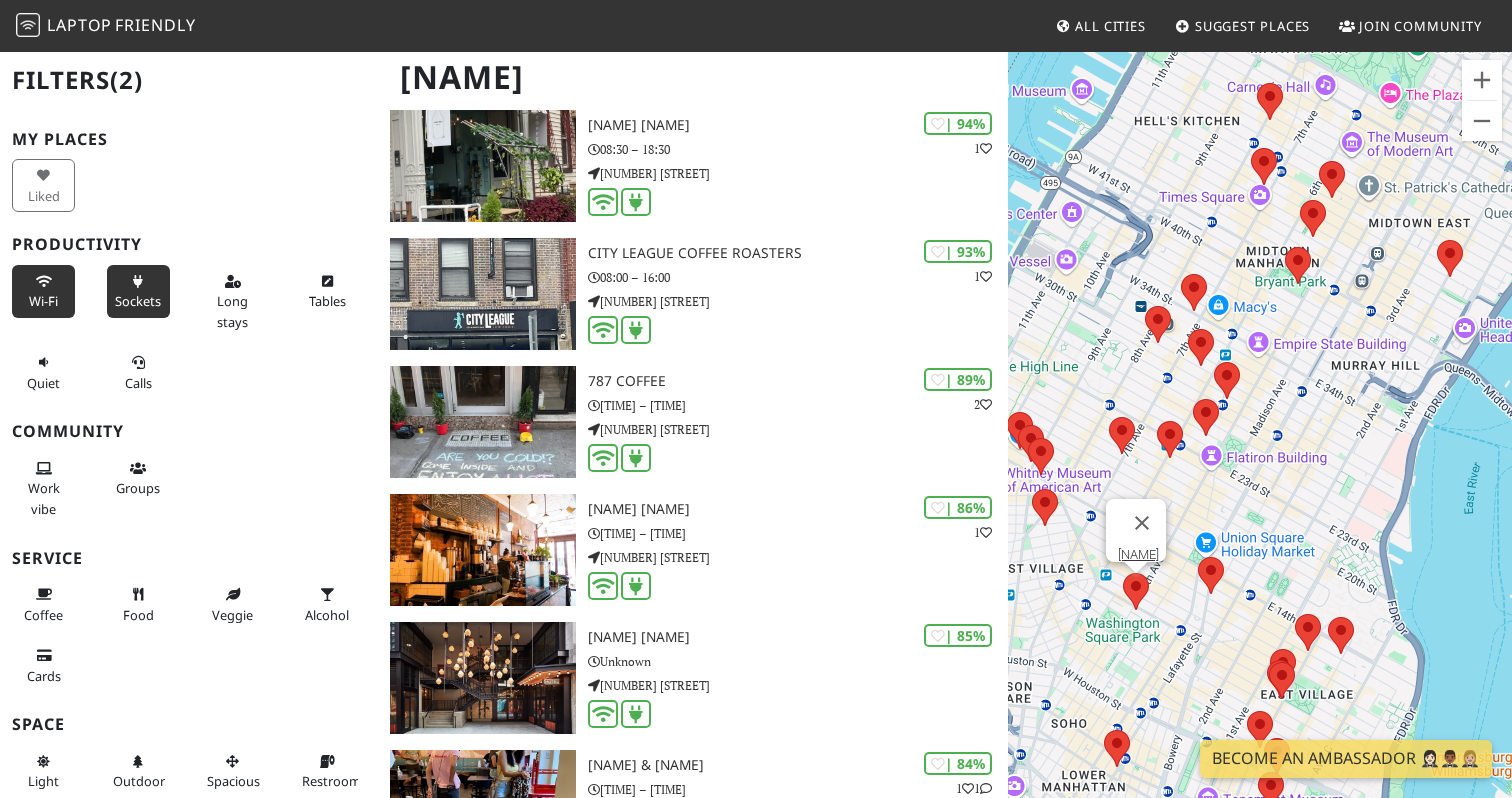 click on "To navigate, press the arrow keys. [NAME]" at bounding box center (1260, 449) 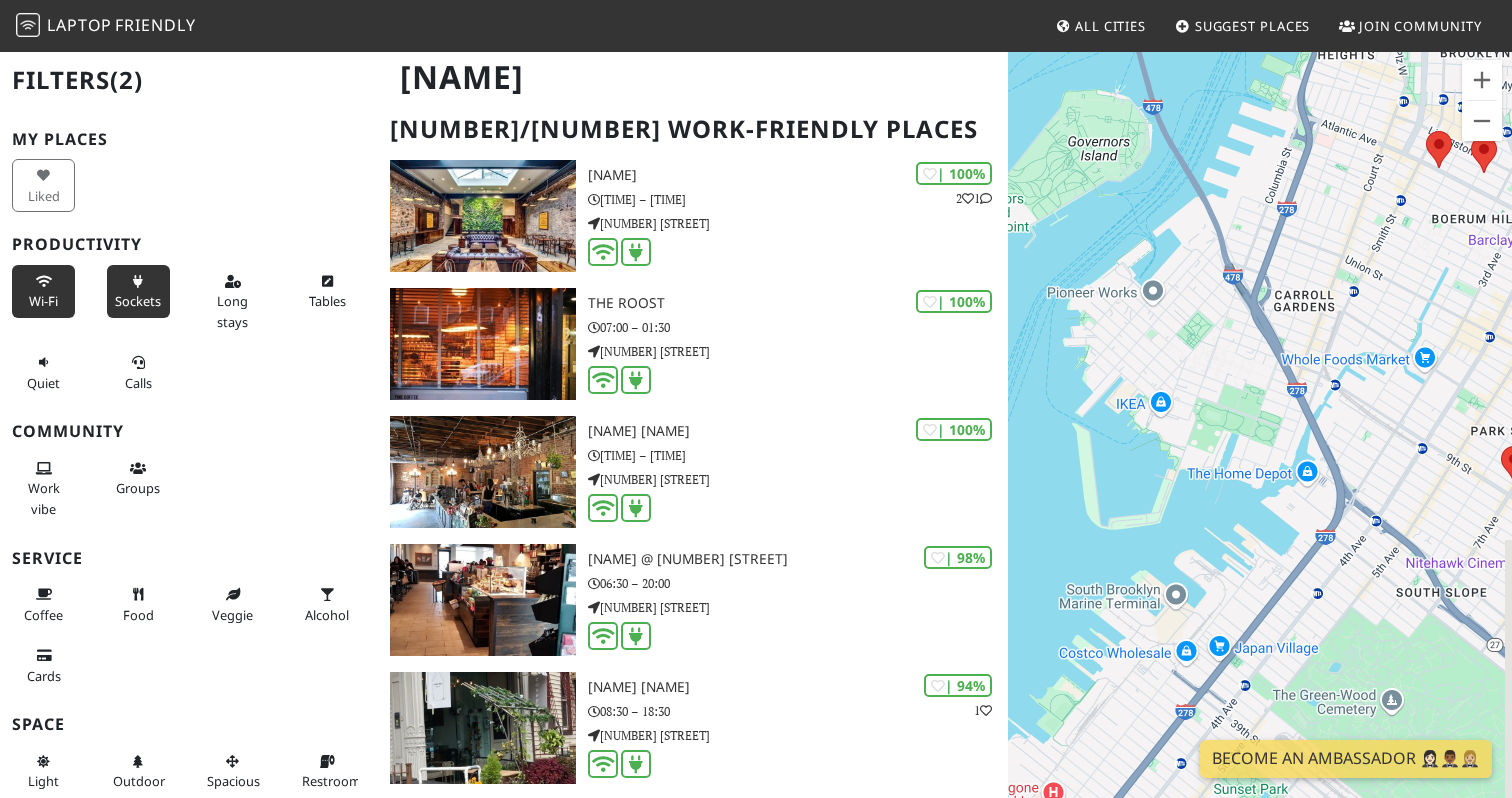 scroll, scrollTop: 78, scrollLeft: 0, axis: vertical 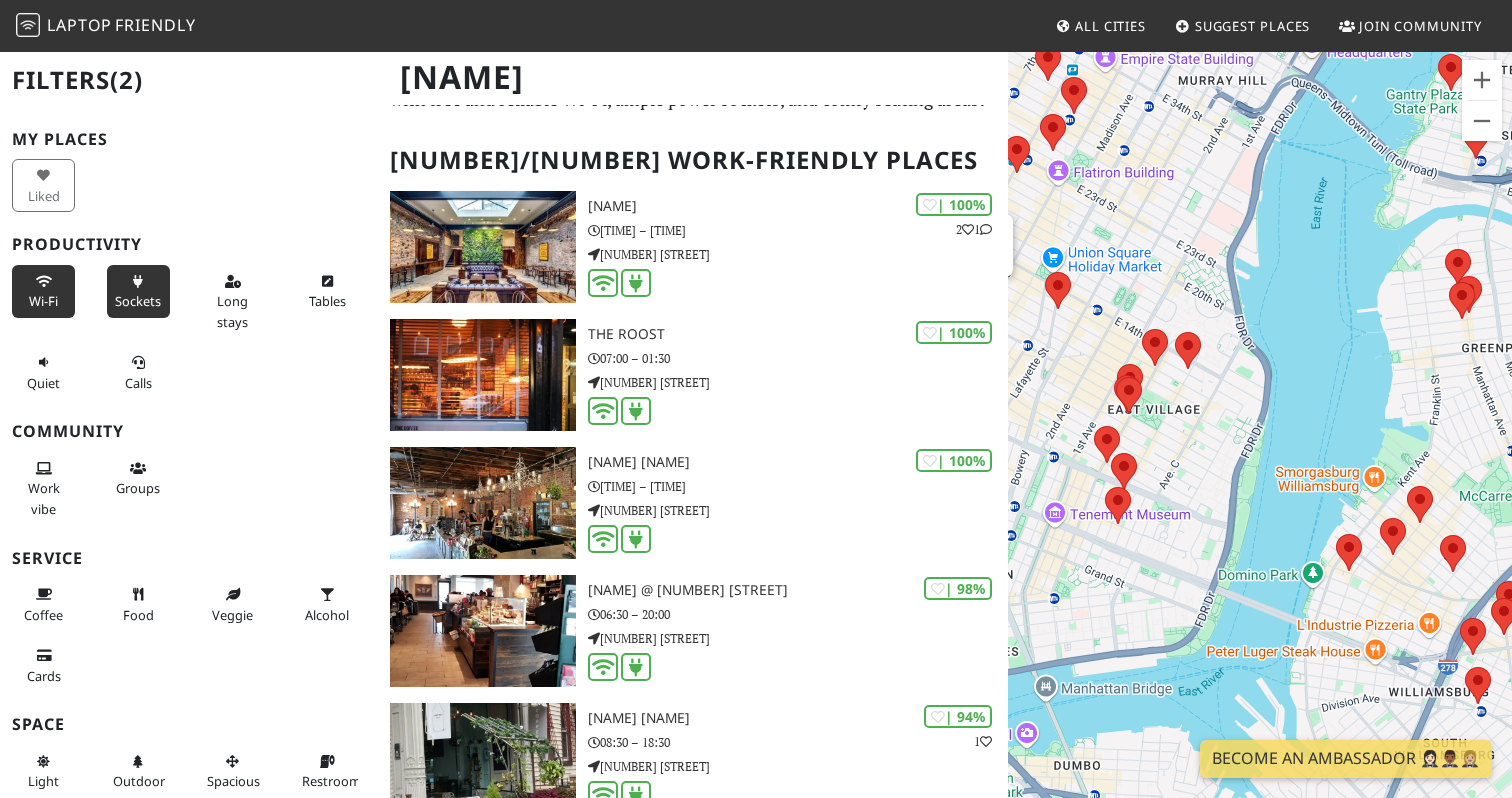 drag, startPoint x: 1131, startPoint y: 201, endPoint x: 1201, endPoint y: 268, distance: 96.89685 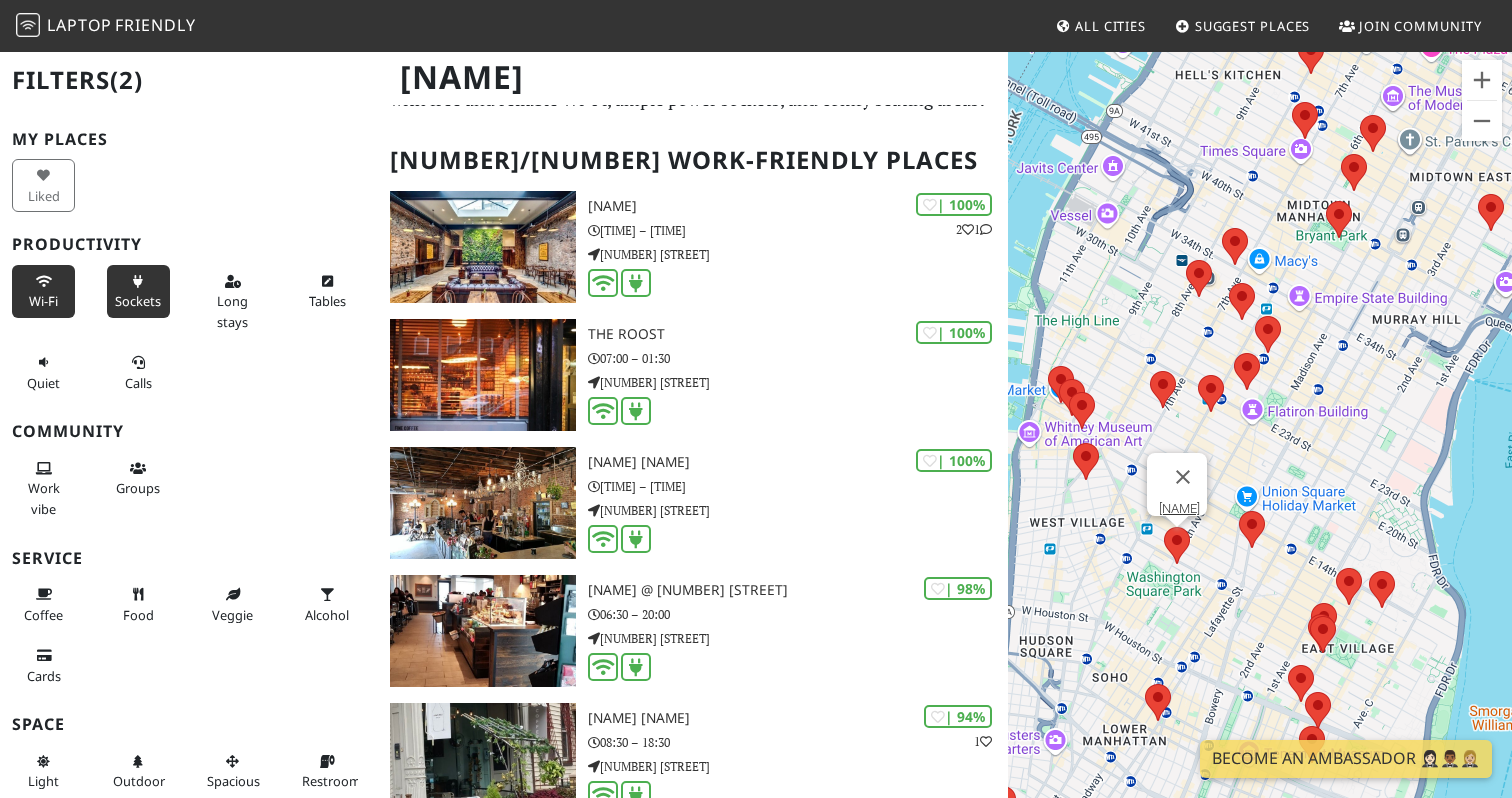 drag, startPoint x: 1251, startPoint y: 144, endPoint x: 1384, endPoint y: 308, distance: 211.15161 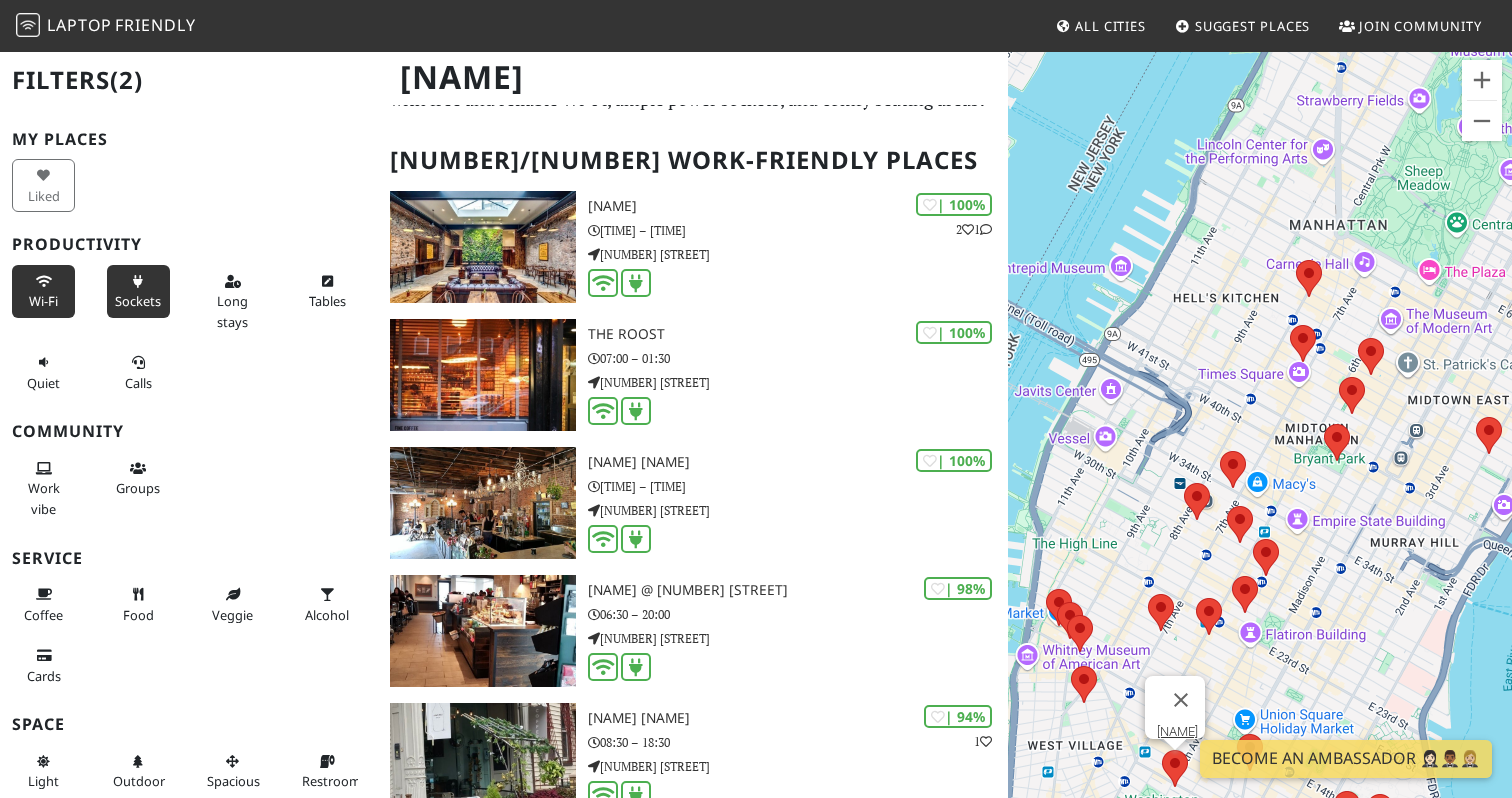 drag, startPoint x: 1414, startPoint y: 272, endPoint x: 1394, endPoint y: 475, distance: 203.98285 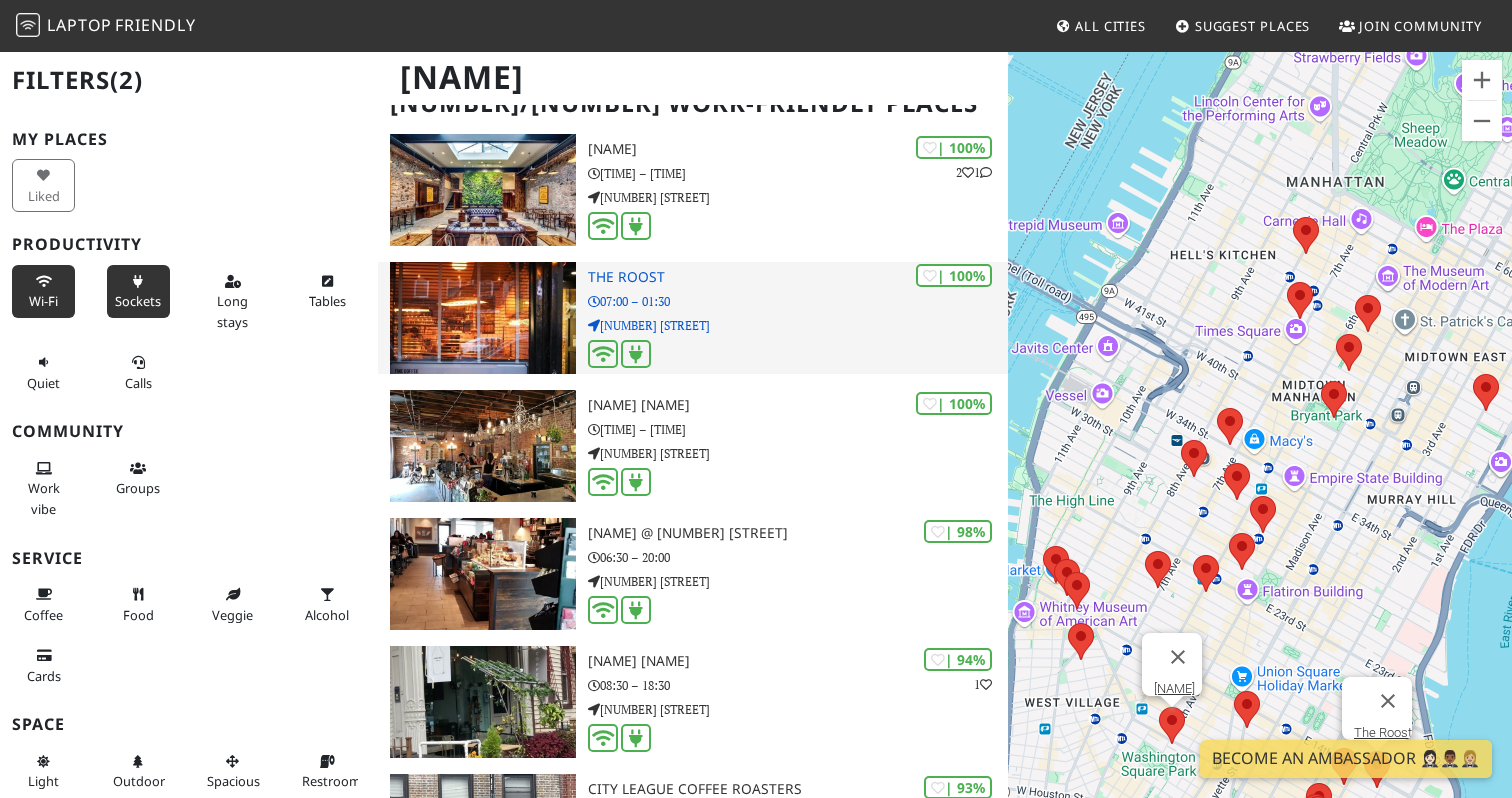 scroll, scrollTop: 144, scrollLeft: 0, axis: vertical 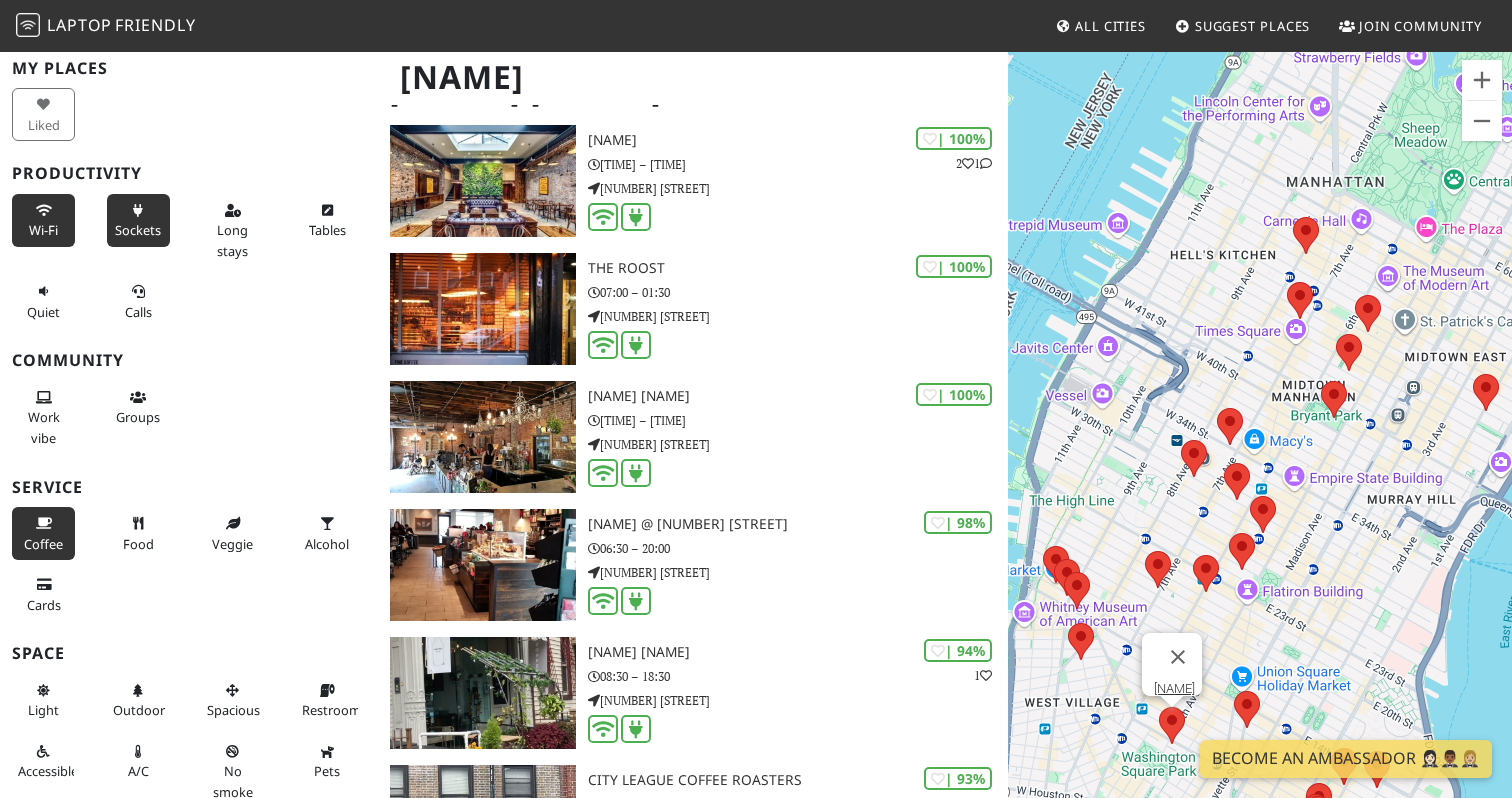 click on "Coffee" at bounding box center (43, 544) 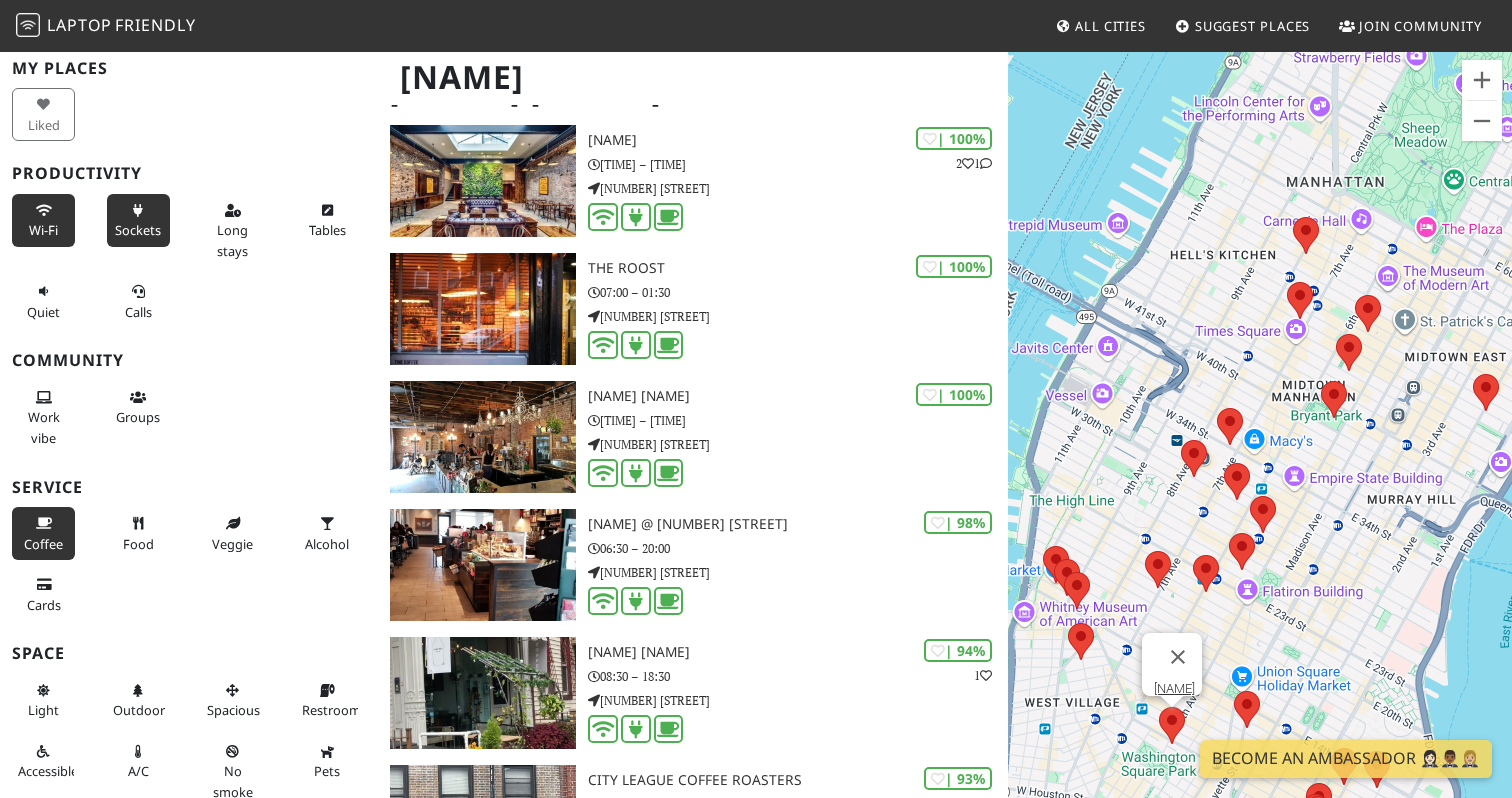 scroll, scrollTop: 146, scrollLeft: 0, axis: vertical 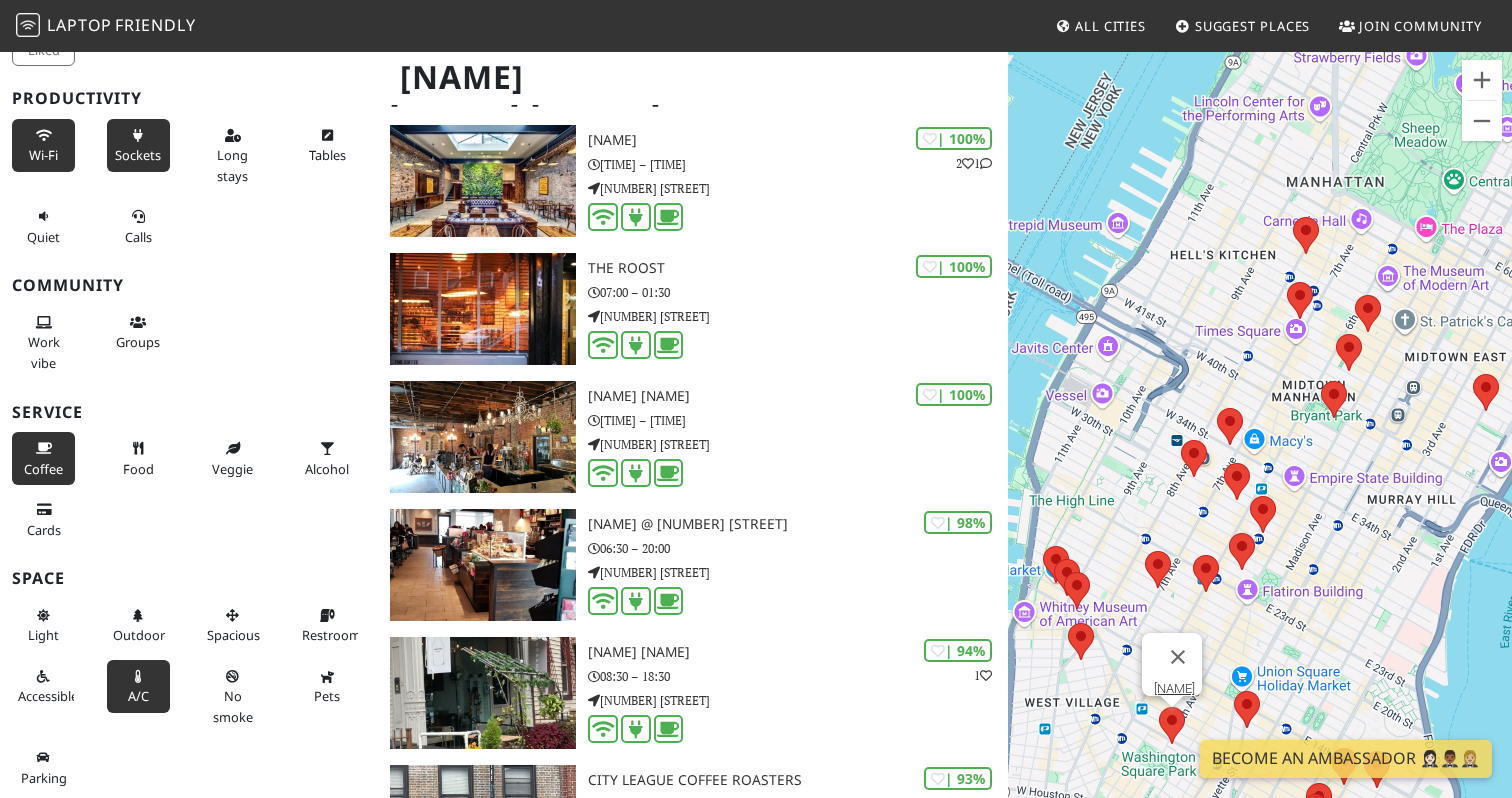click on "A/C" at bounding box center [138, 696] 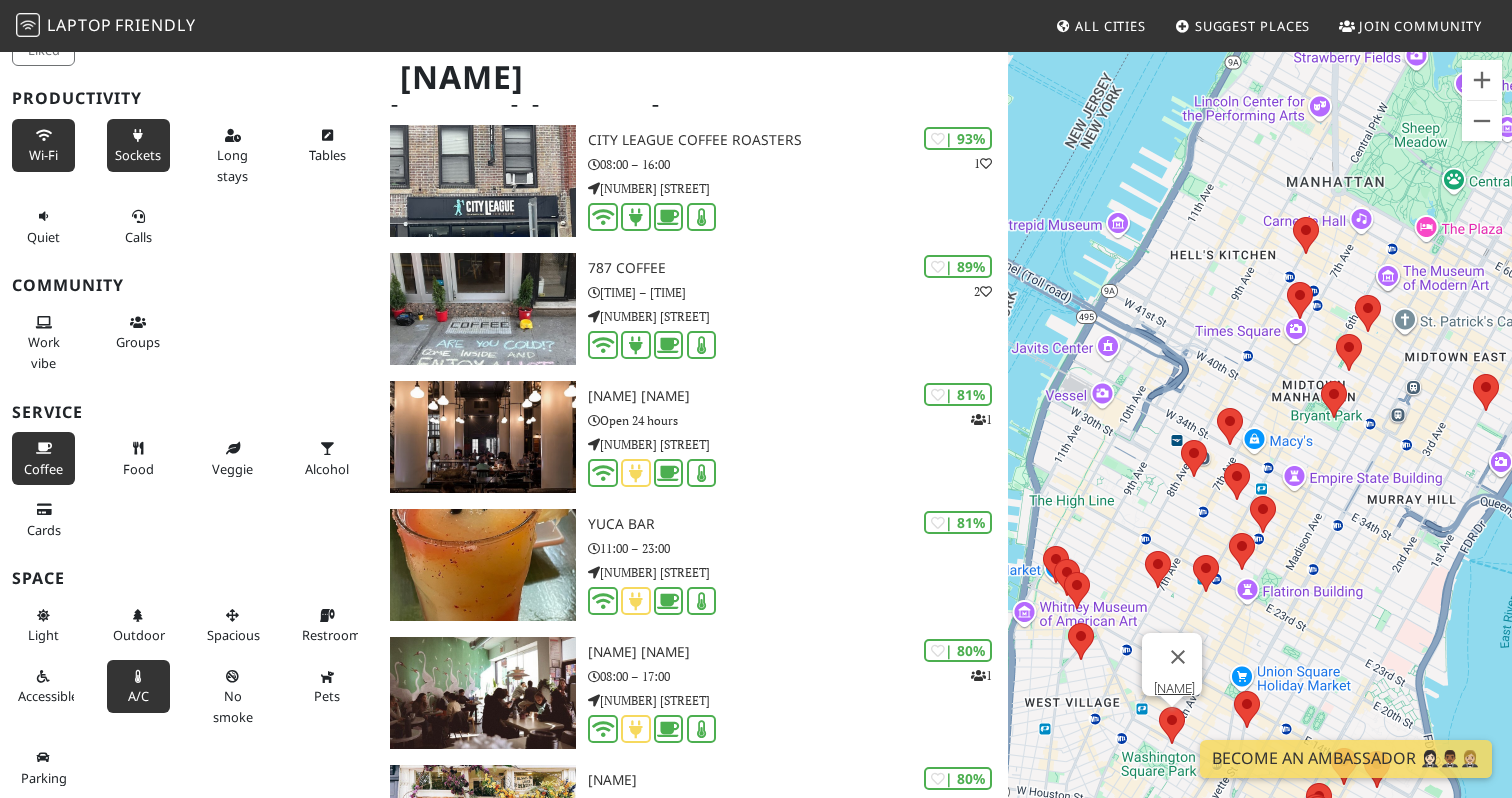 click on "A/C" at bounding box center [138, 696] 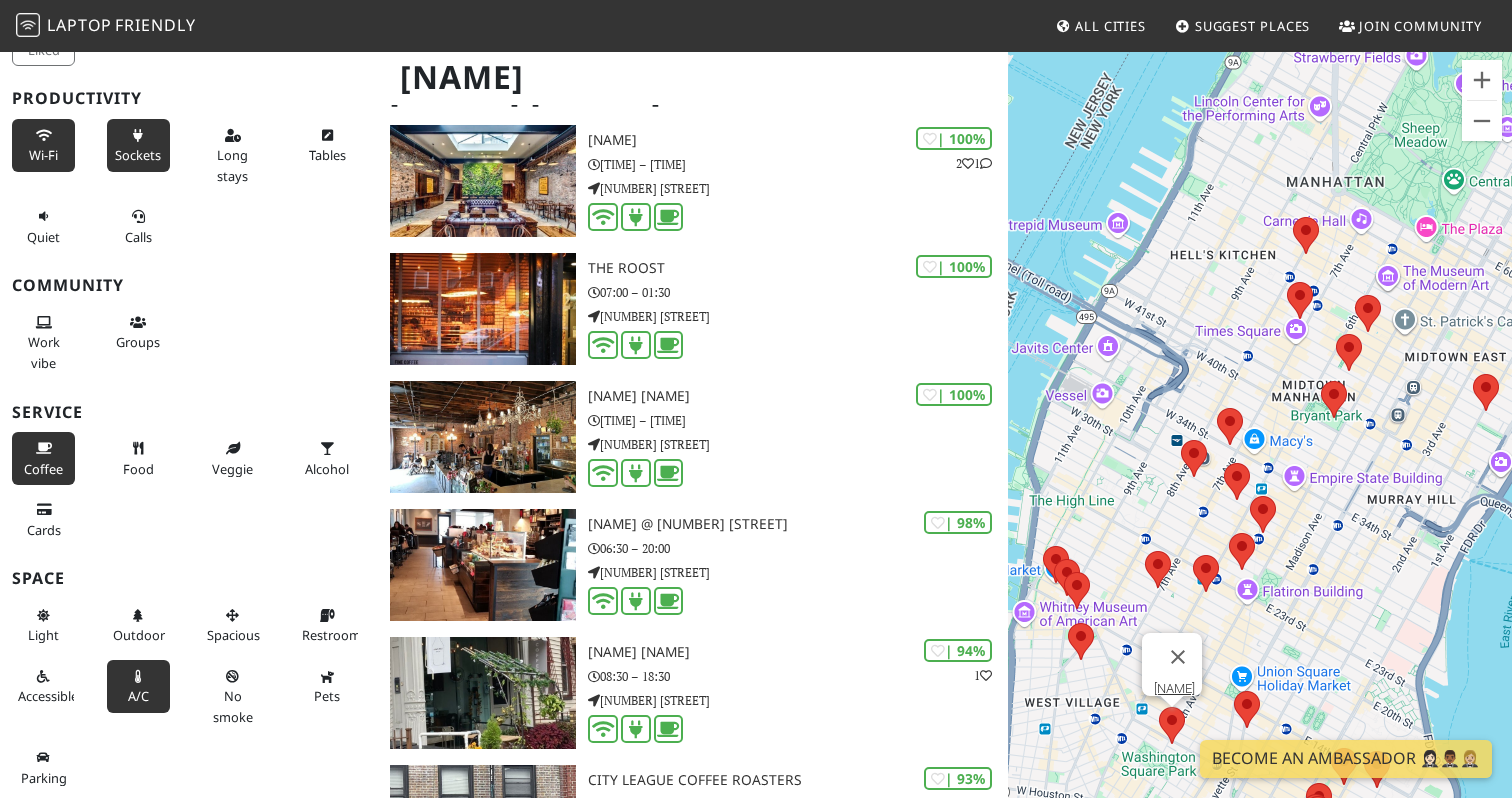 click on "A/C" at bounding box center (138, 686) 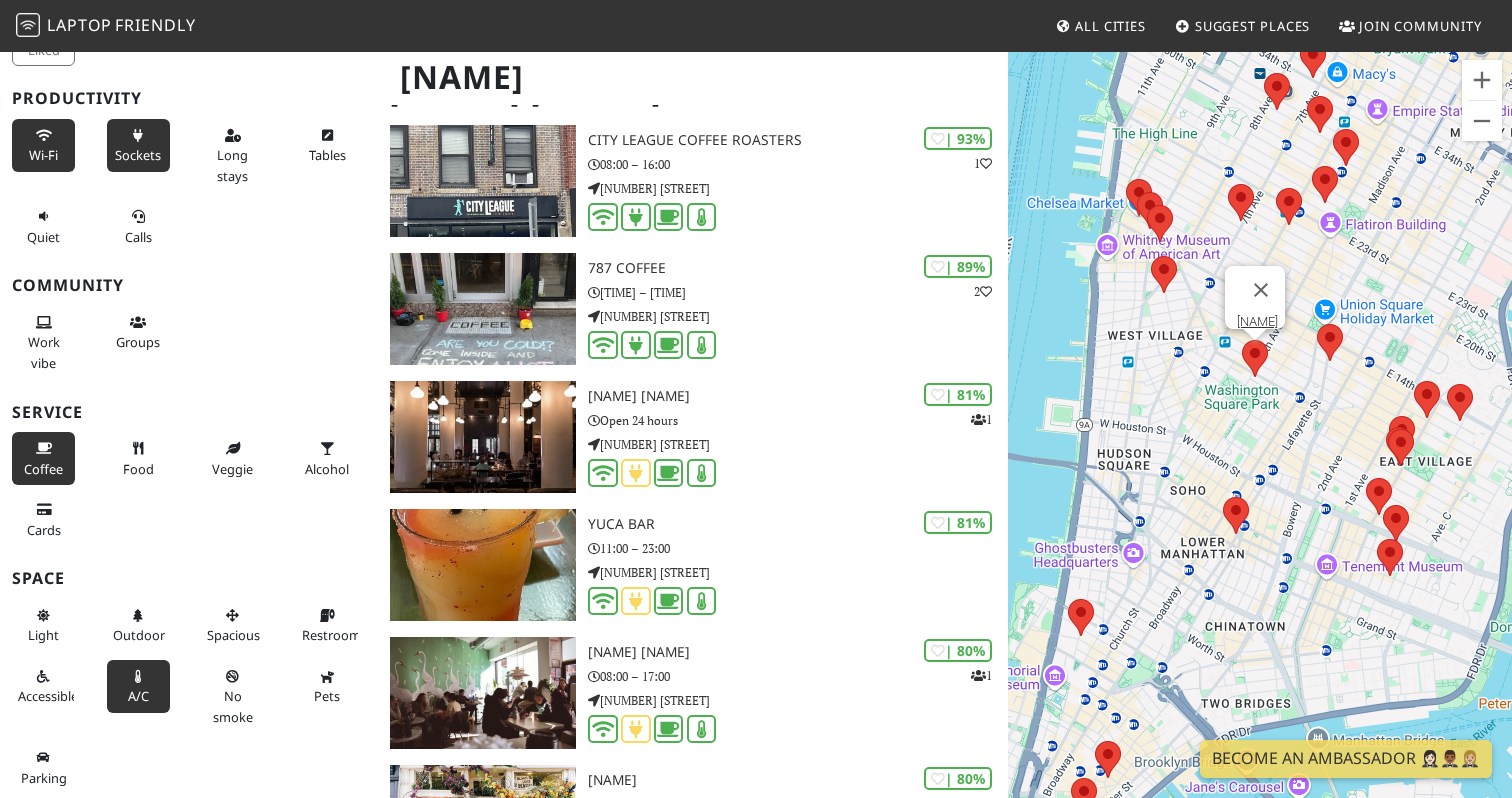 drag, startPoint x: 1333, startPoint y: 152, endPoint x: 1086, endPoint y: 345, distance: 313.46133 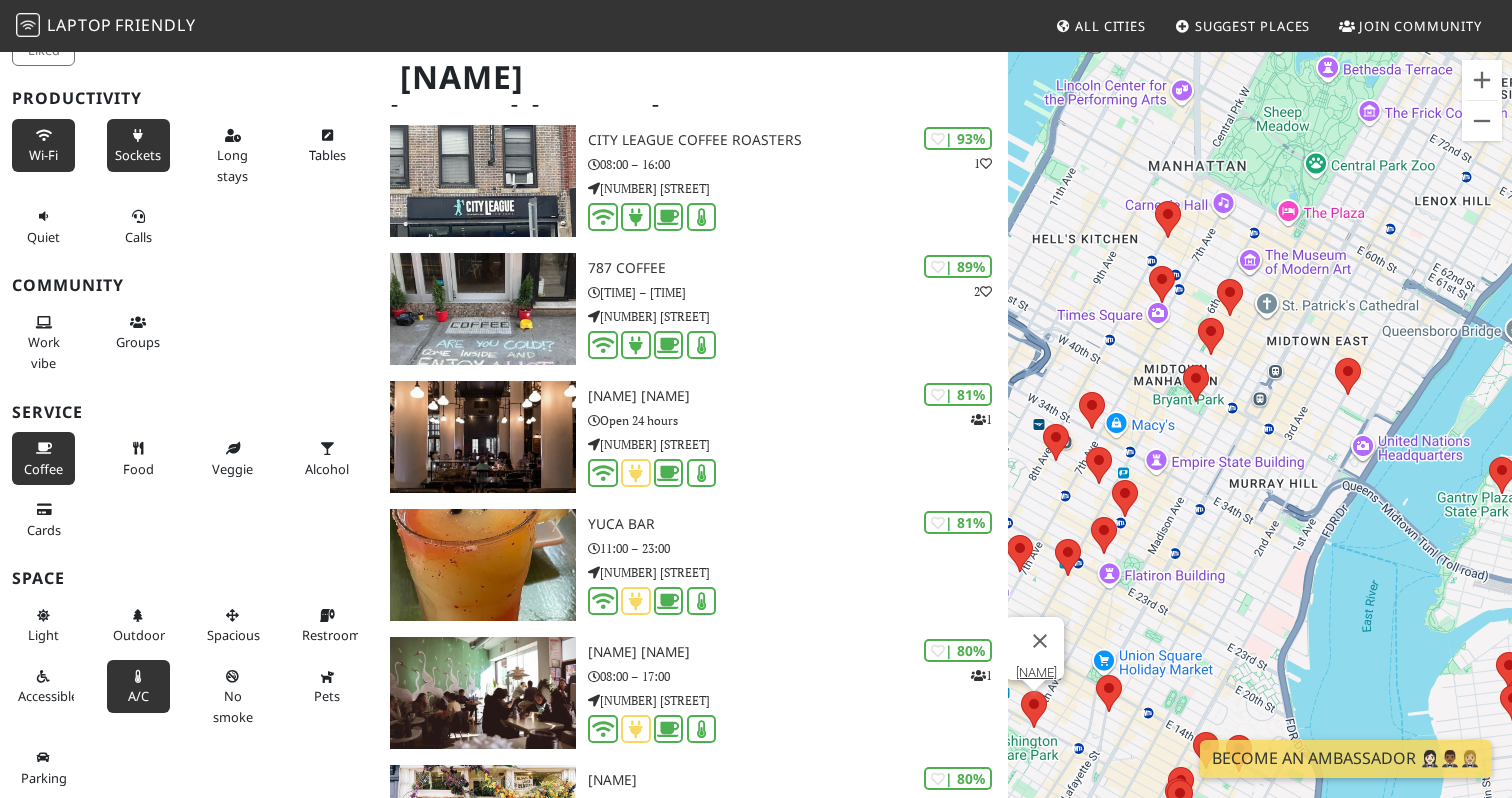 drag, startPoint x: 1184, startPoint y: 226, endPoint x: 1181, endPoint y: 419, distance: 193.02332 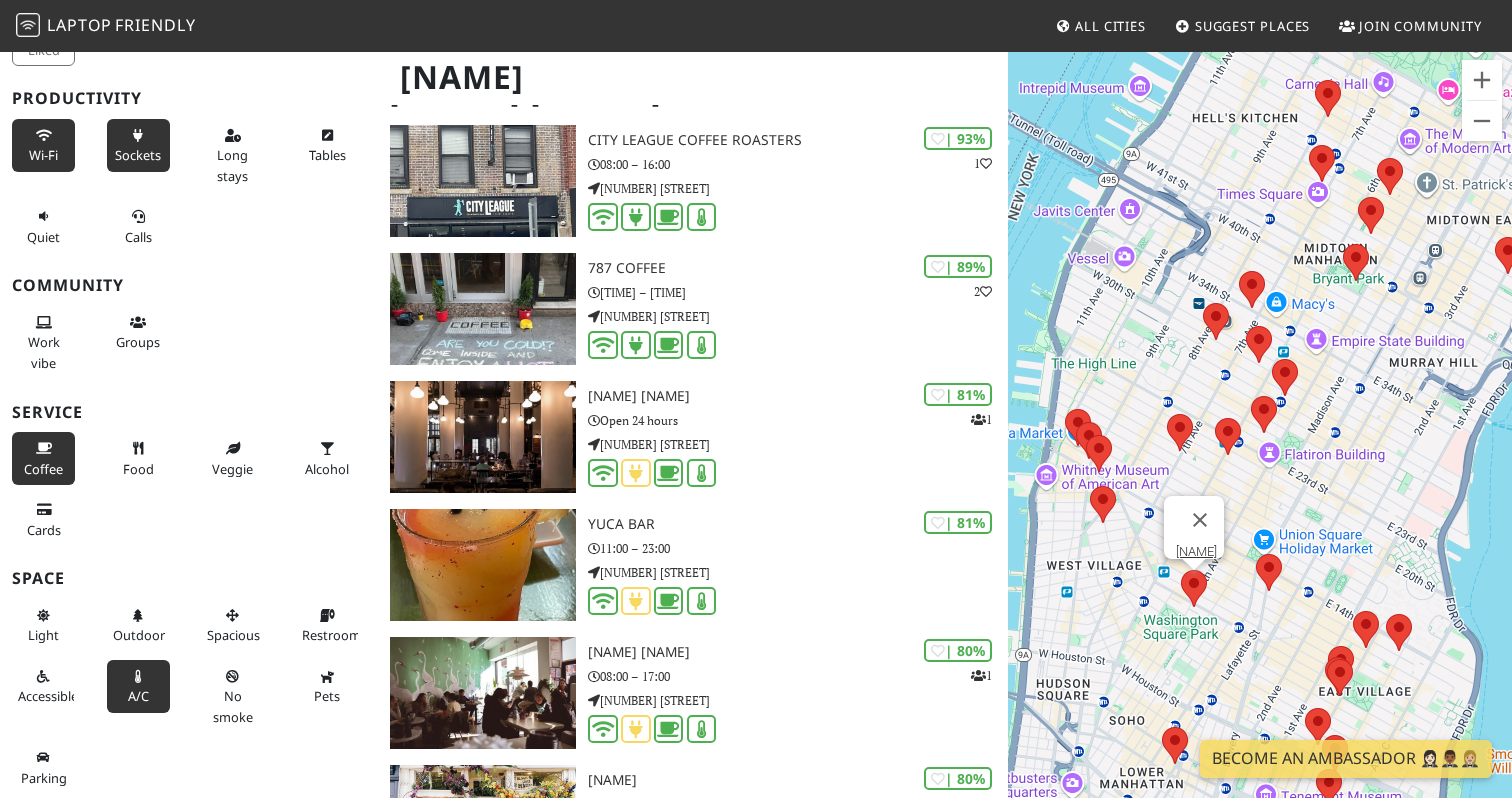 drag, startPoint x: 1307, startPoint y: 192, endPoint x: 1212, endPoint y: 449, distance: 273.99634 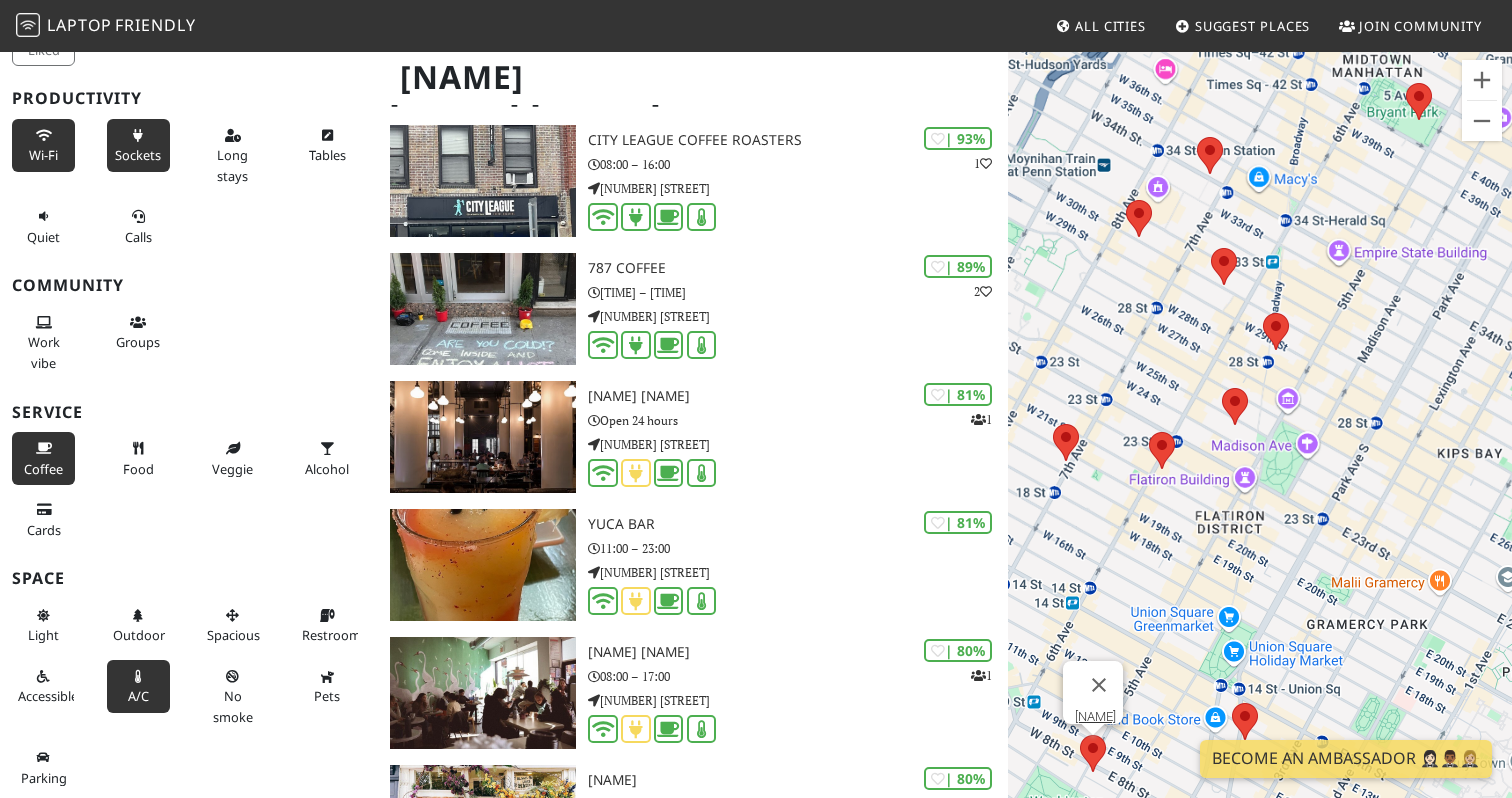 drag, startPoint x: 1398, startPoint y: 375, endPoint x: 1325, endPoint y: 304, distance: 101.8332 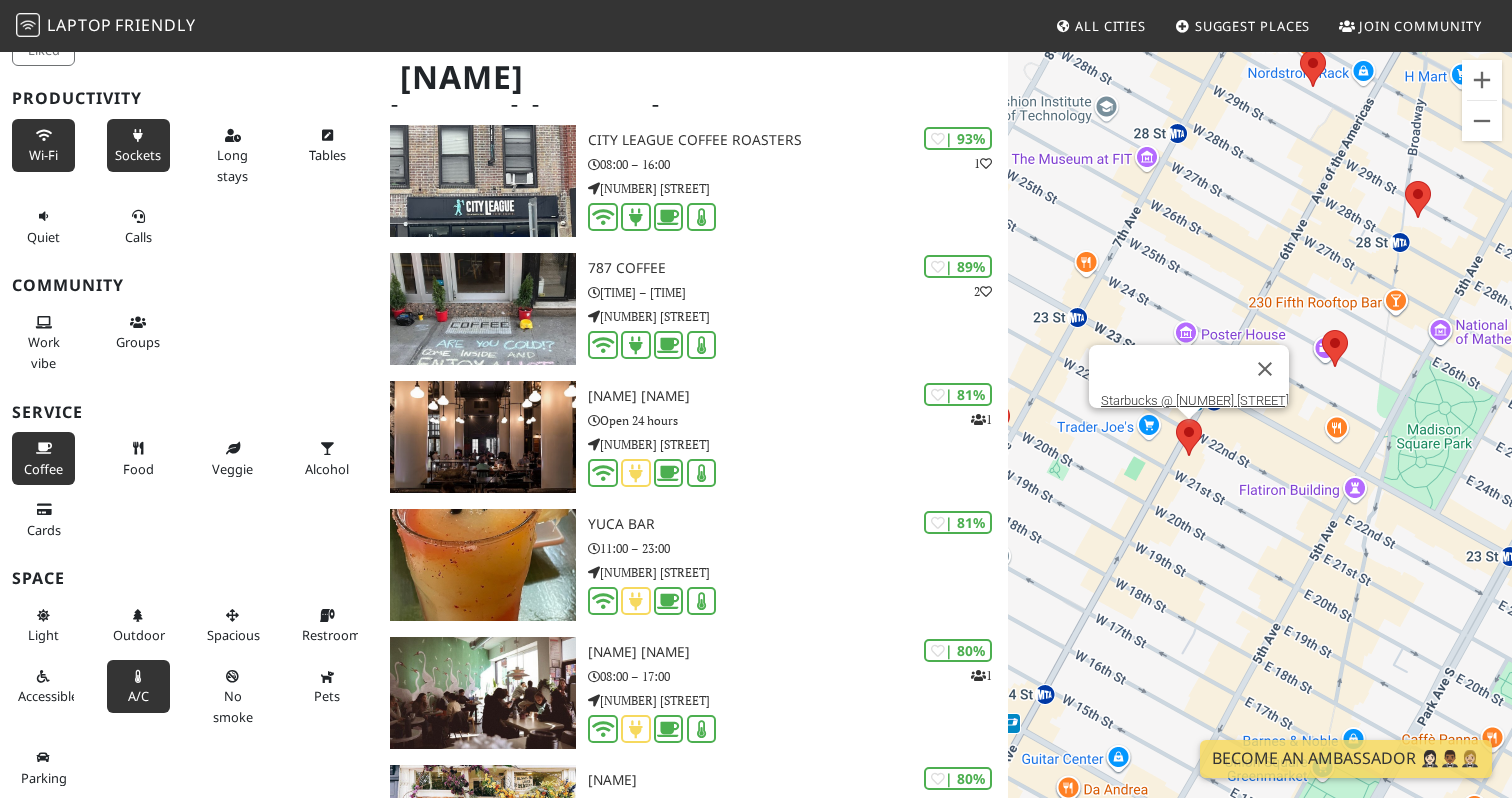 click at bounding box center [1176, 419] 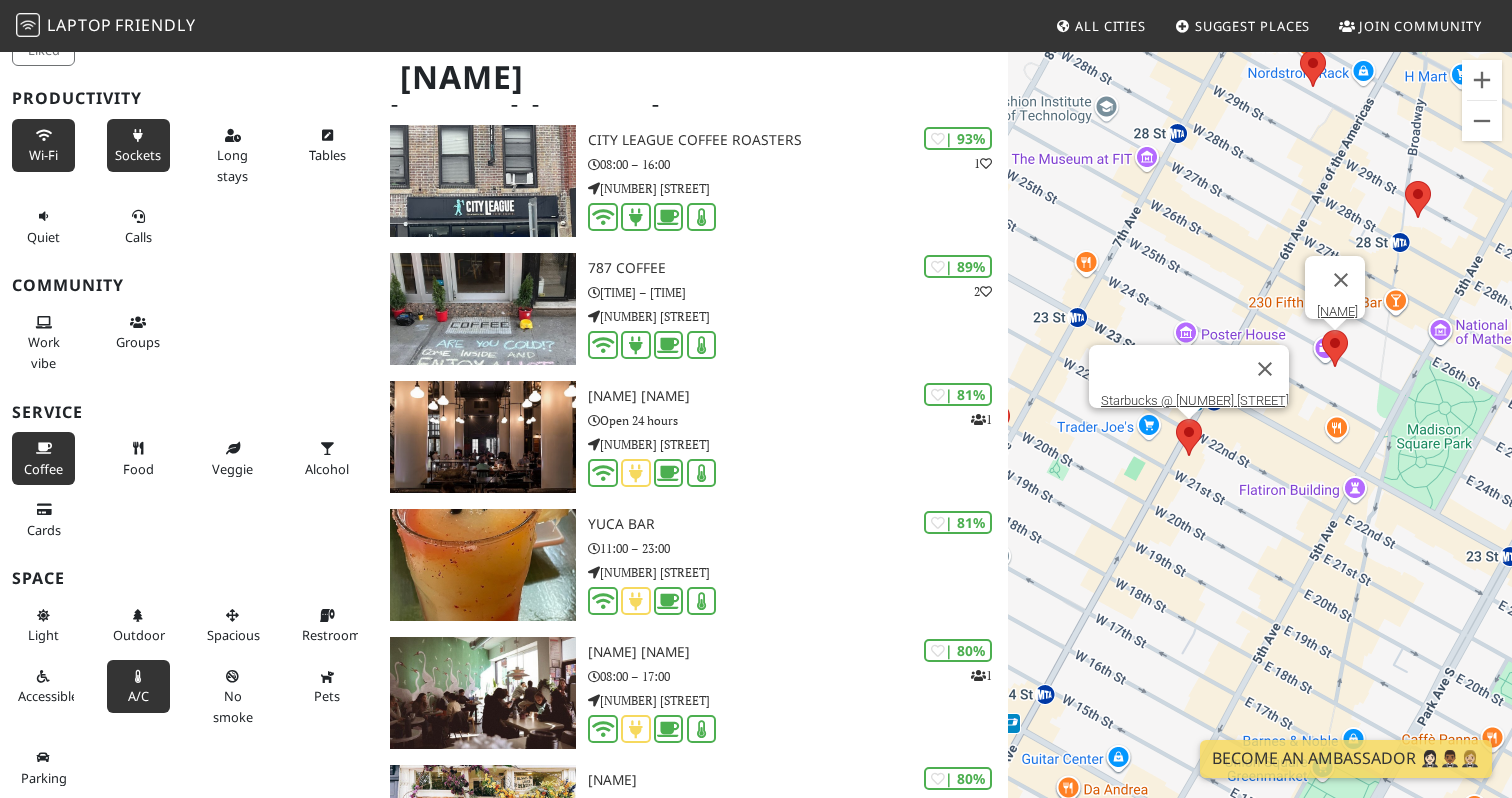 click at bounding box center [1322, 330] 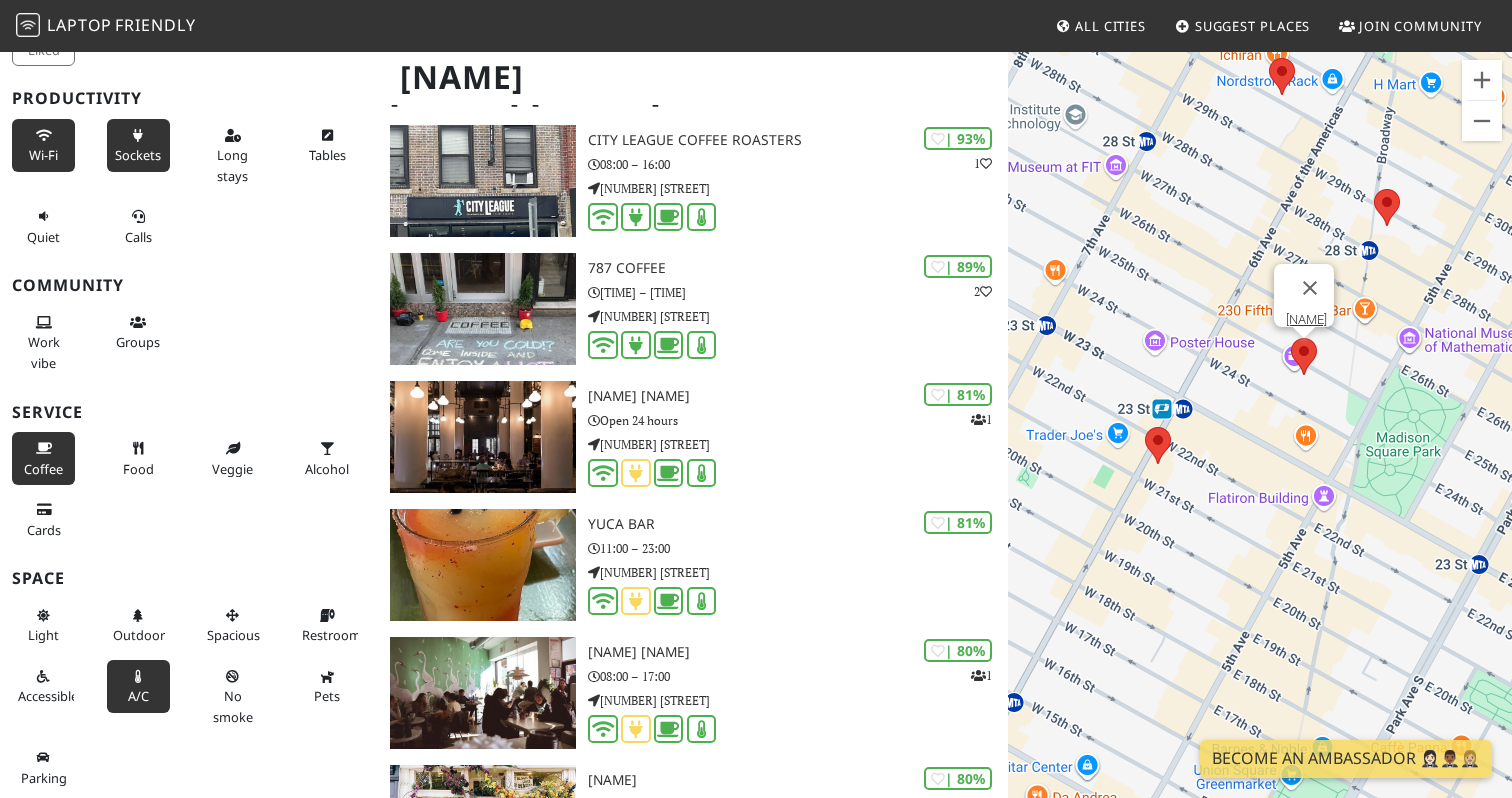 drag, startPoint x: 1408, startPoint y: 341, endPoint x: 1160, endPoint y: 451, distance: 271.30057 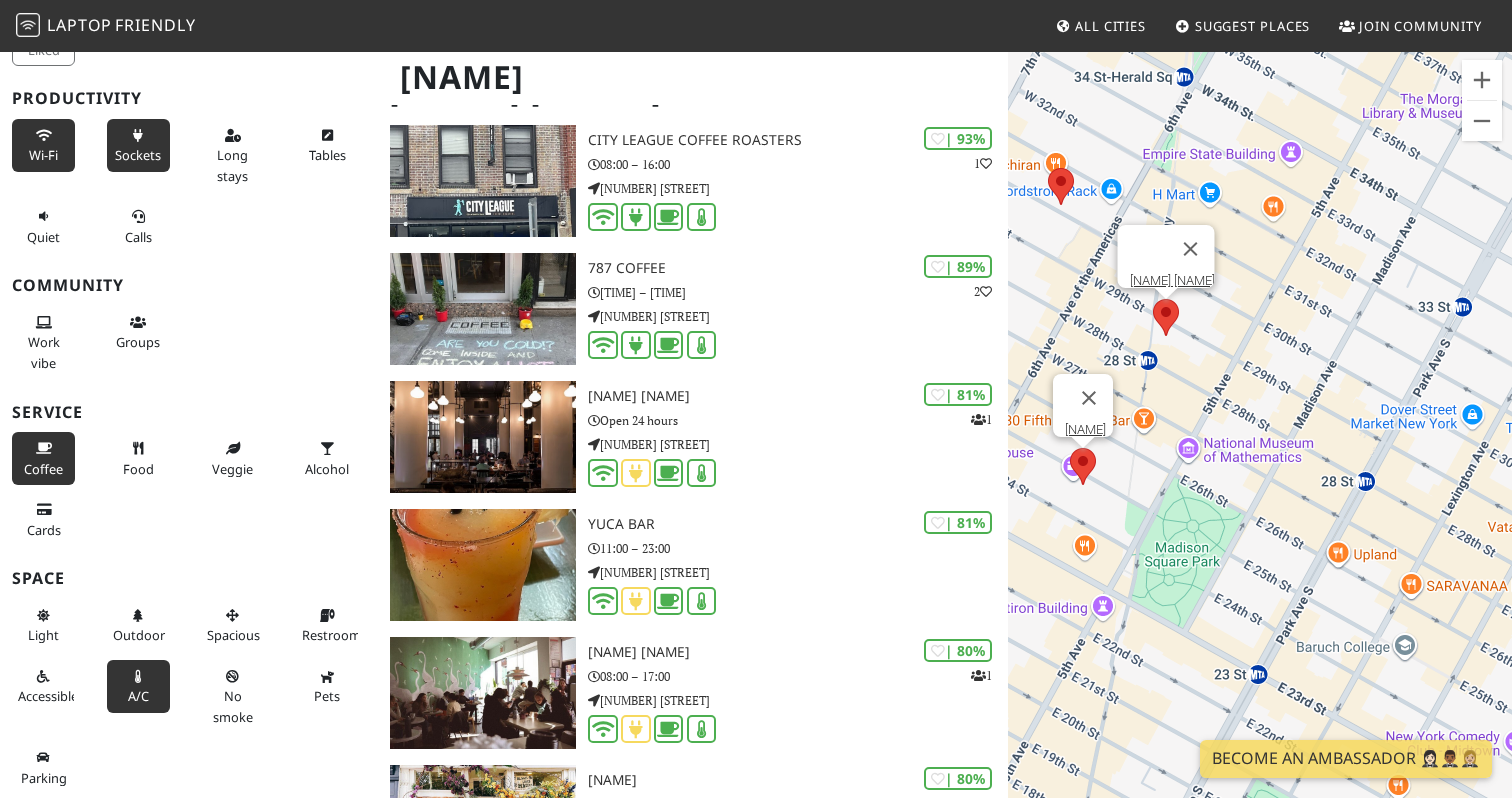 click at bounding box center [1153, 299] 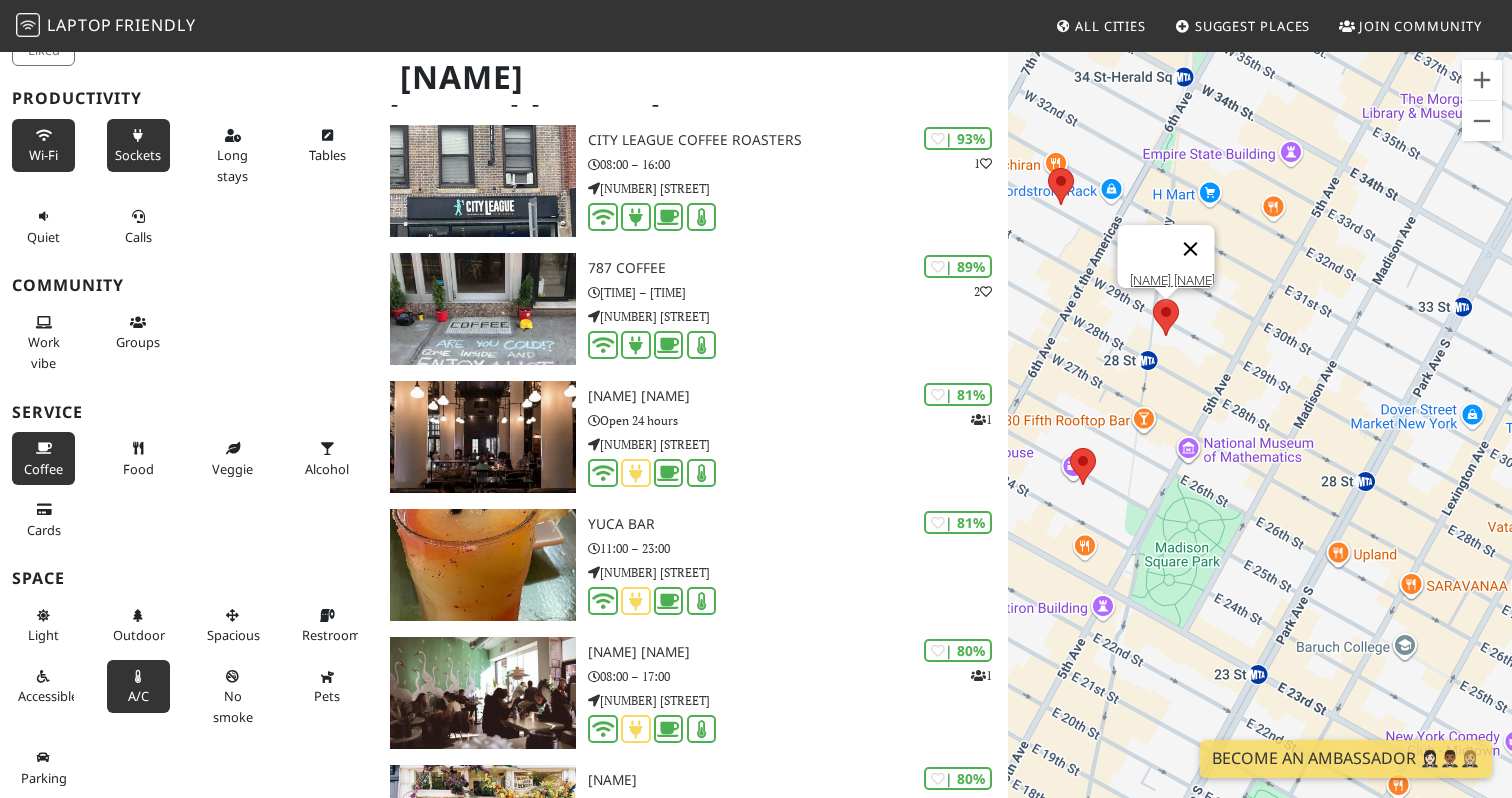 click at bounding box center [1191, 249] 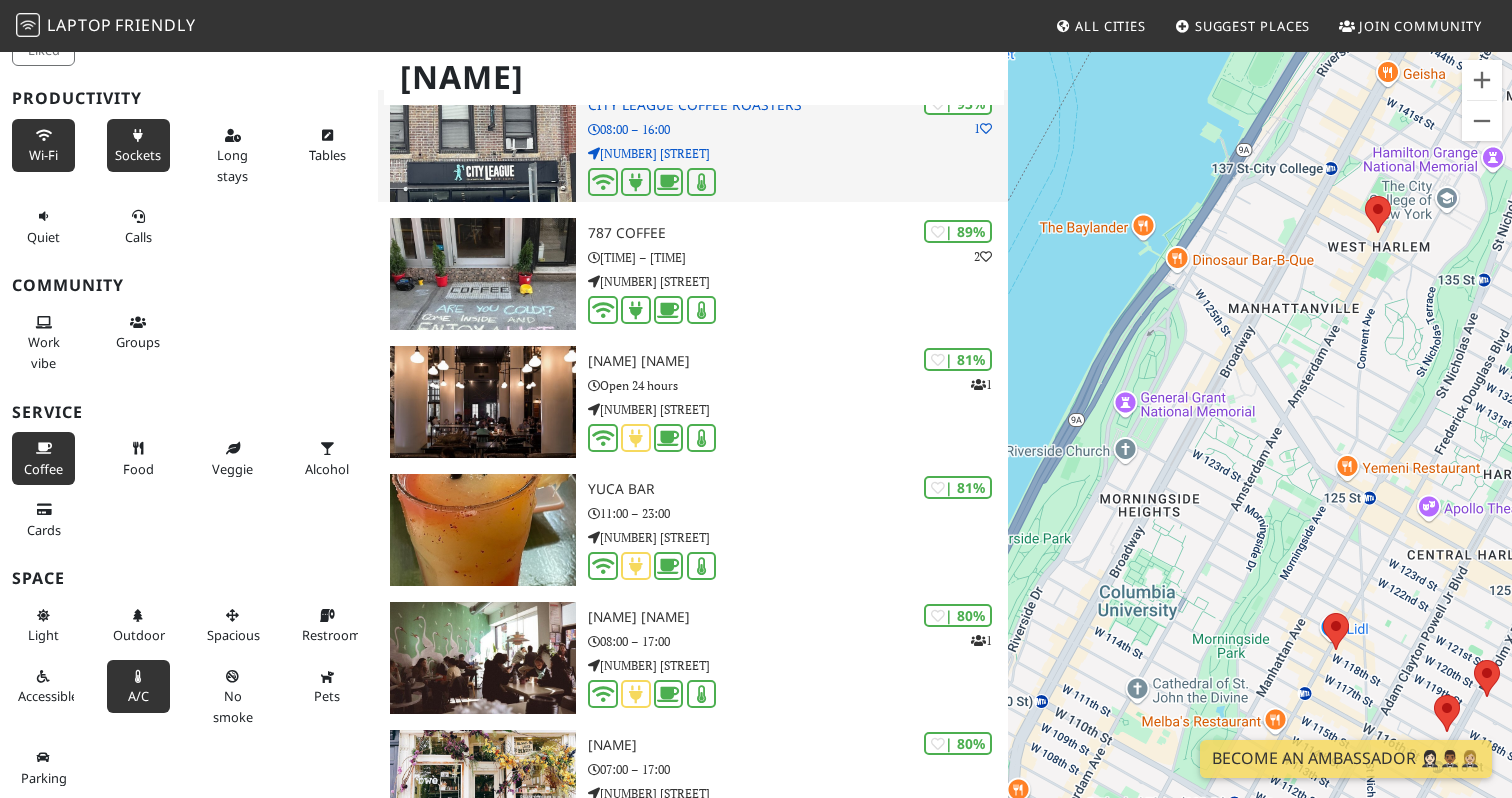scroll, scrollTop: 0, scrollLeft: 0, axis: both 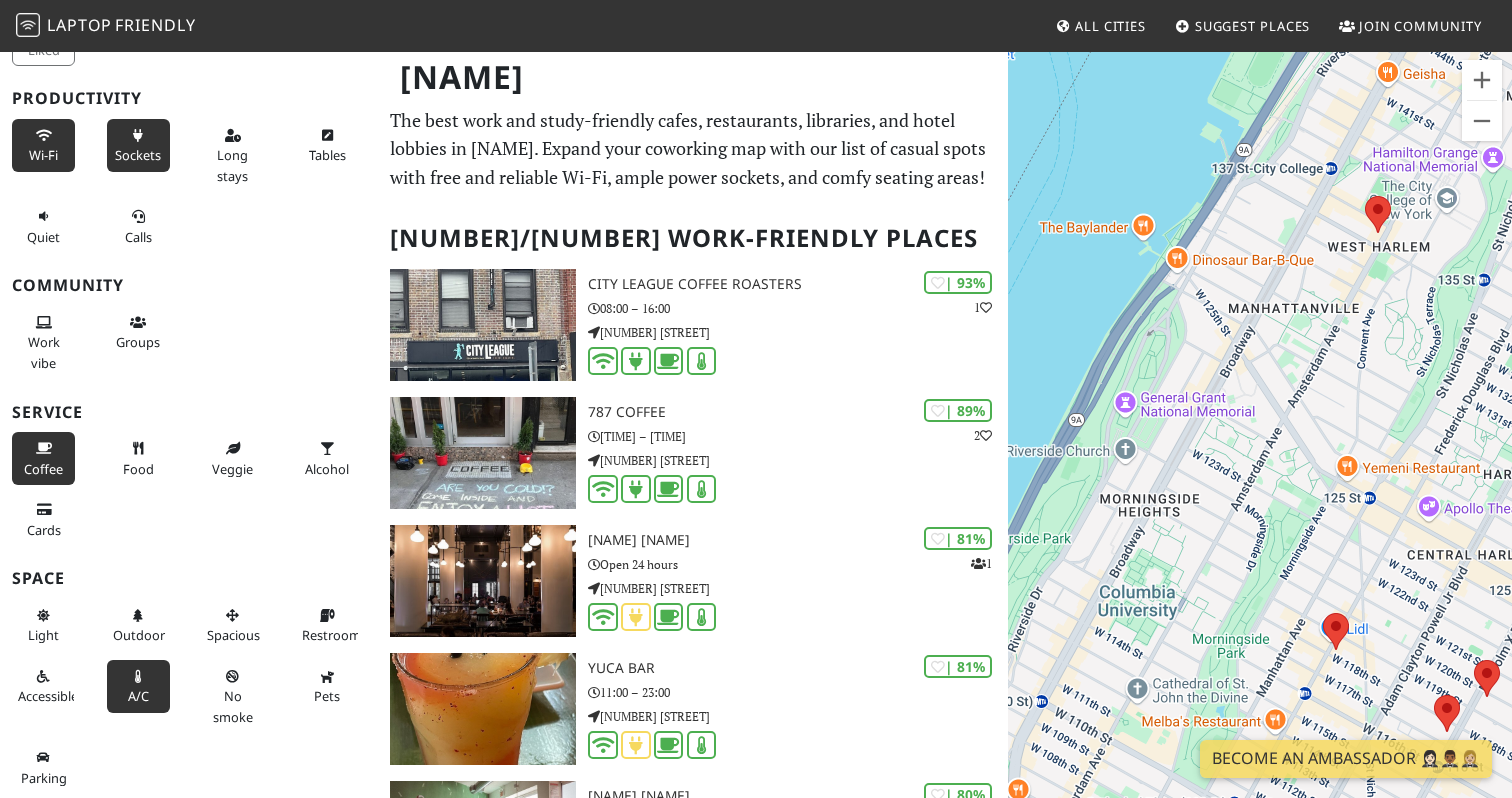 drag, startPoint x: 1165, startPoint y: 234, endPoint x: 1019, endPoint y: 273, distance: 151.11916 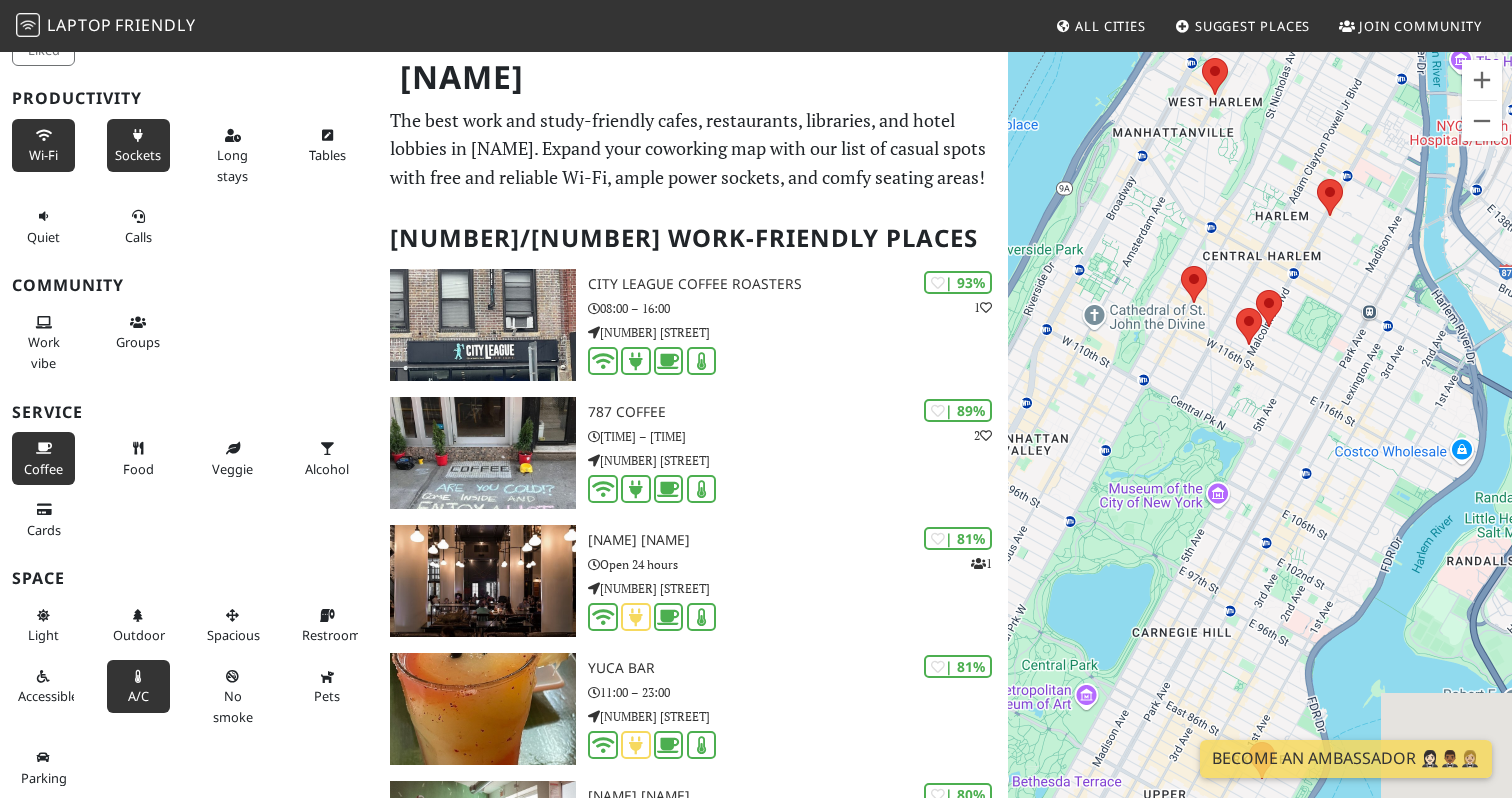drag, startPoint x: 1255, startPoint y: 692, endPoint x: 1255, endPoint y: 255, distance: 437 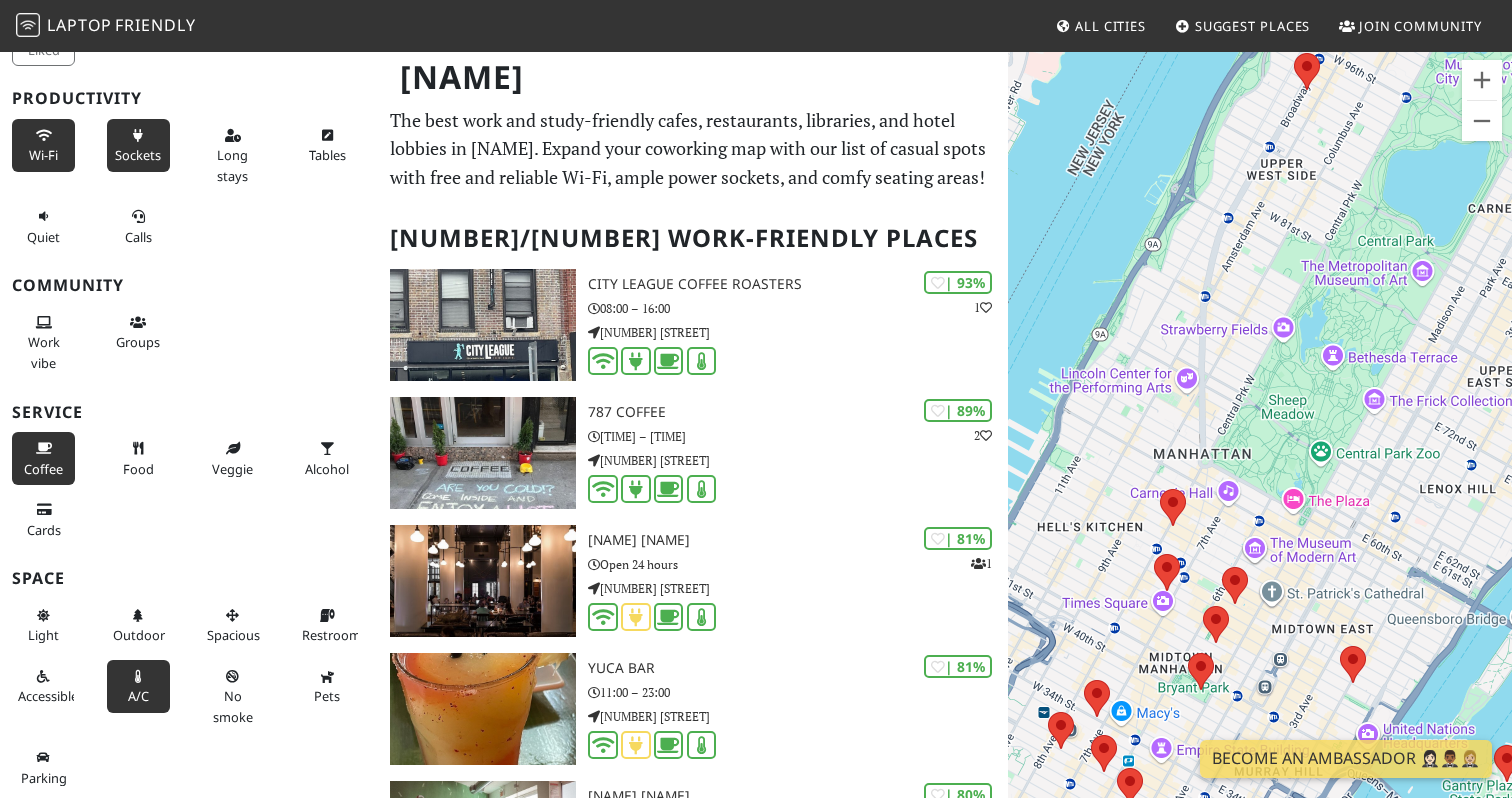 drag, startPoint x: 1168, startPoint y: 596, endPoint x: 1505, endPoint y: 290, distance: 455.19775 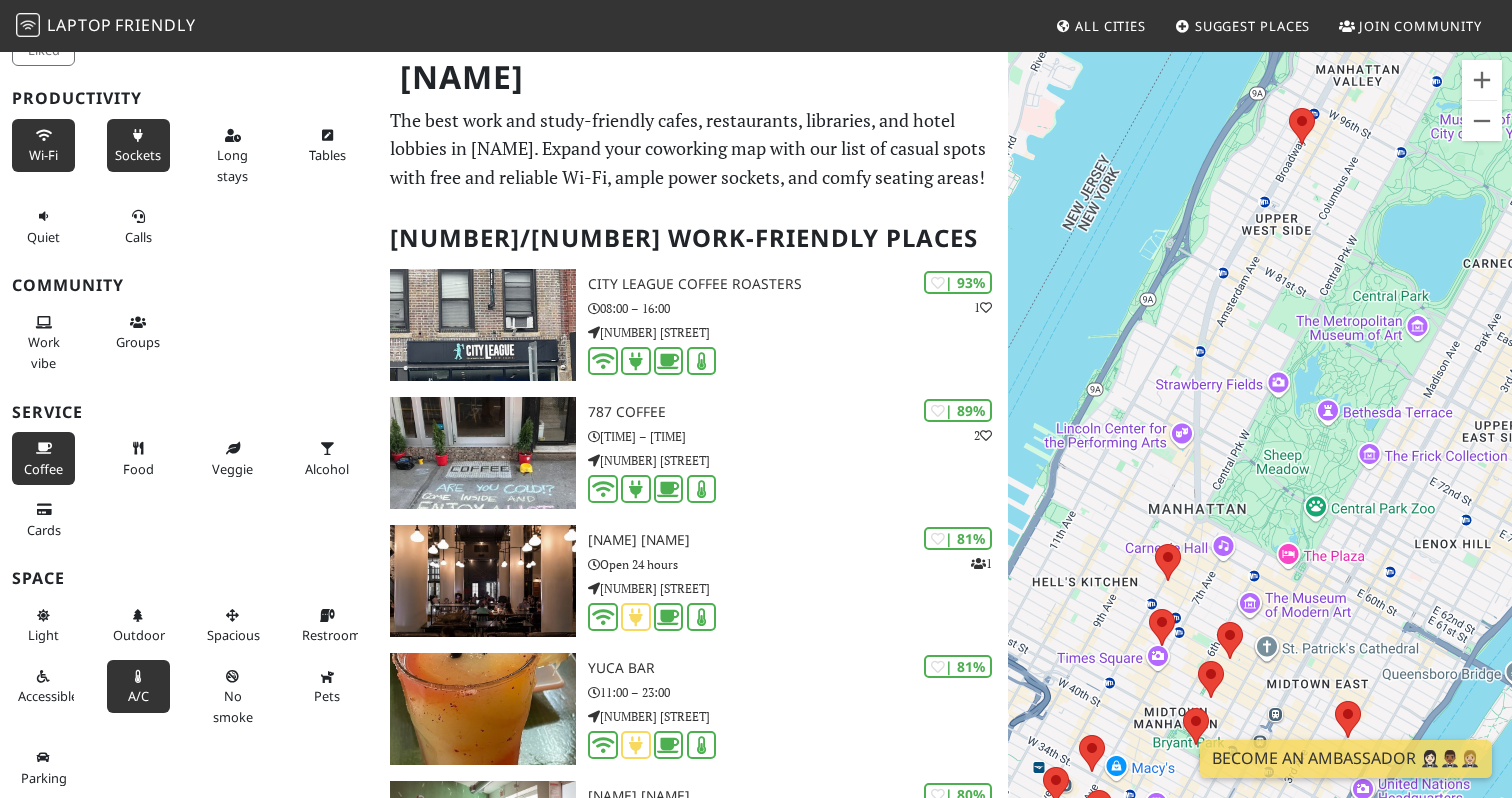 drag, startPoint x: 1190, startPoint y: 392, endPoint x: 1187, endPoint y: 477, distance: 85.052925 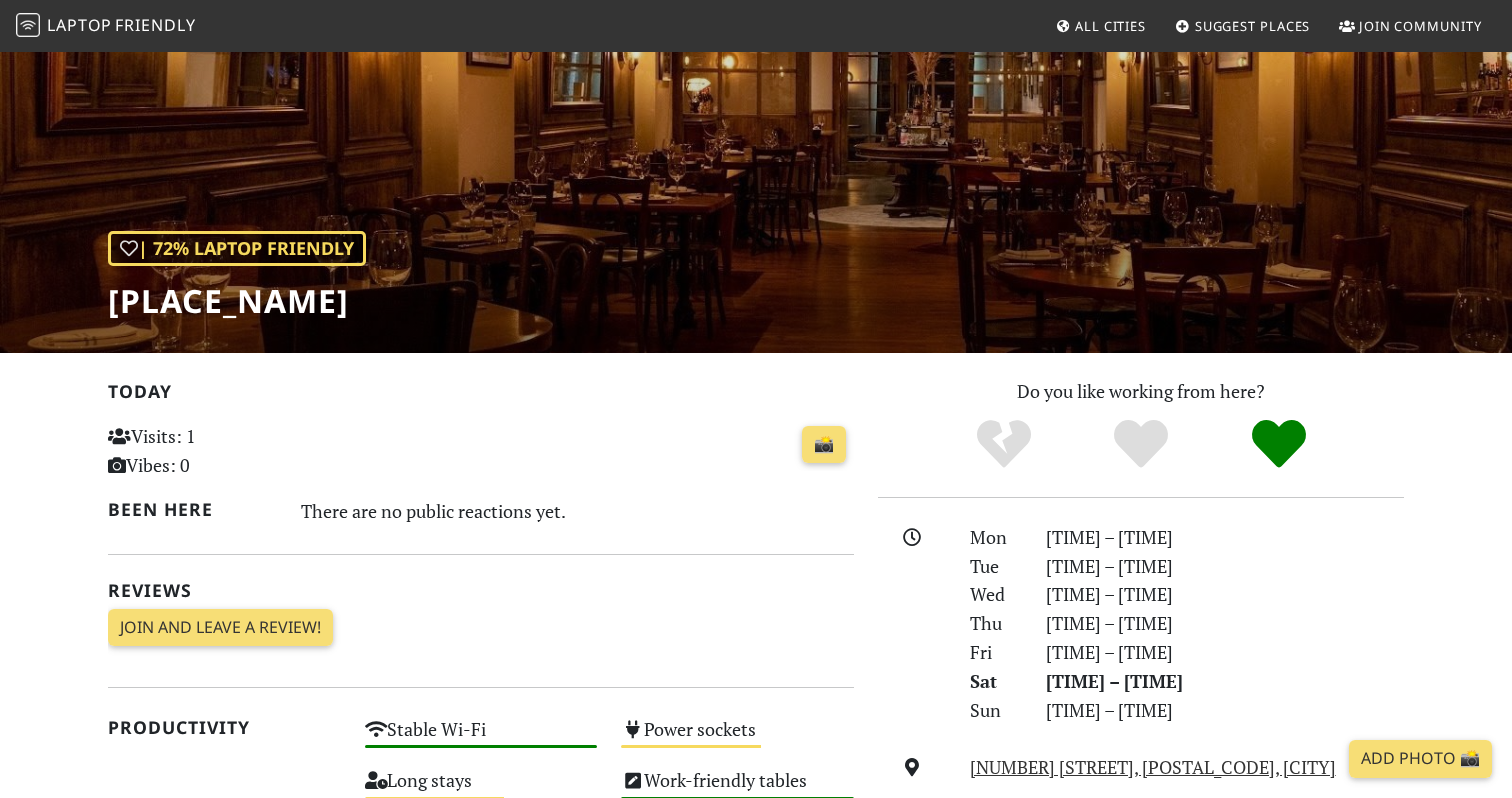 scroll, scrollTop: 107, scrollLeft: 0, axis: vertical 